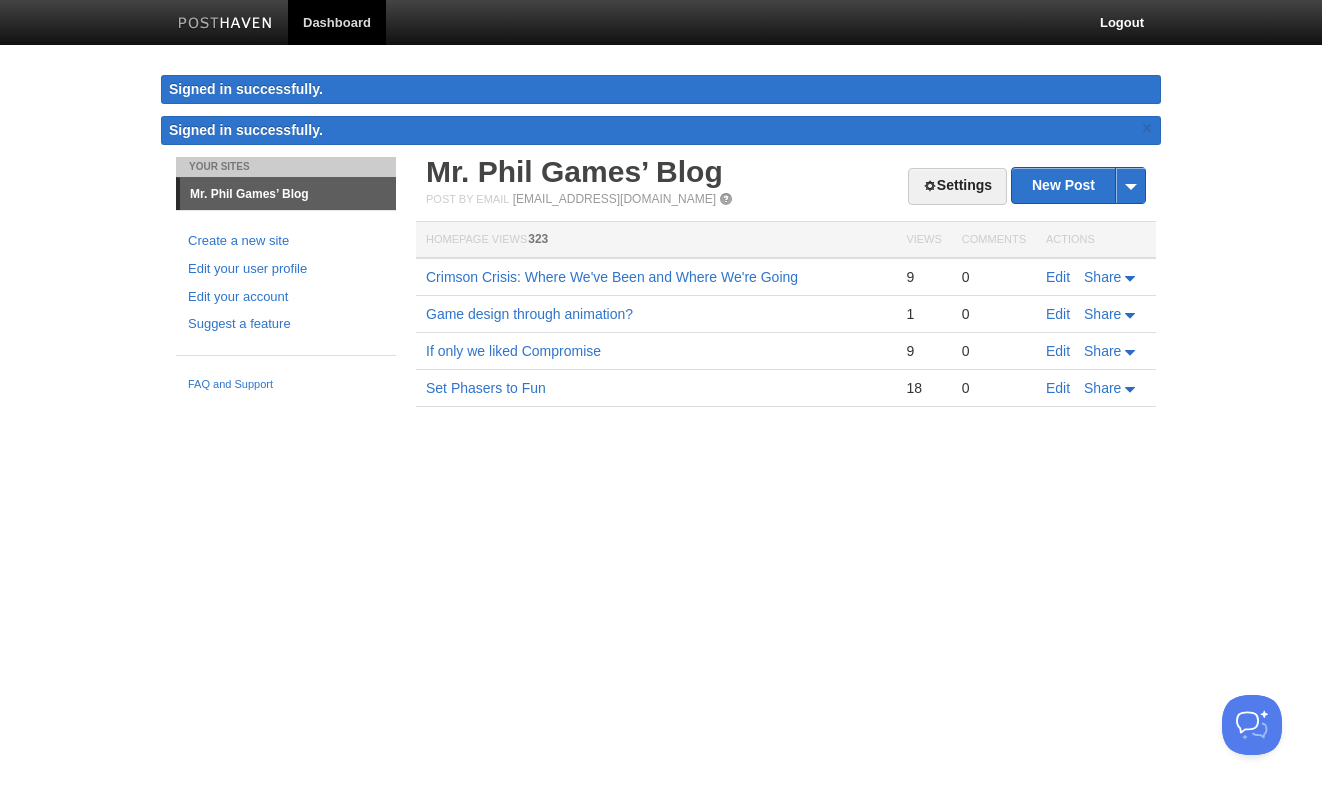 scroll, scrollTop: 0, scrollLeft: 0, axis: both 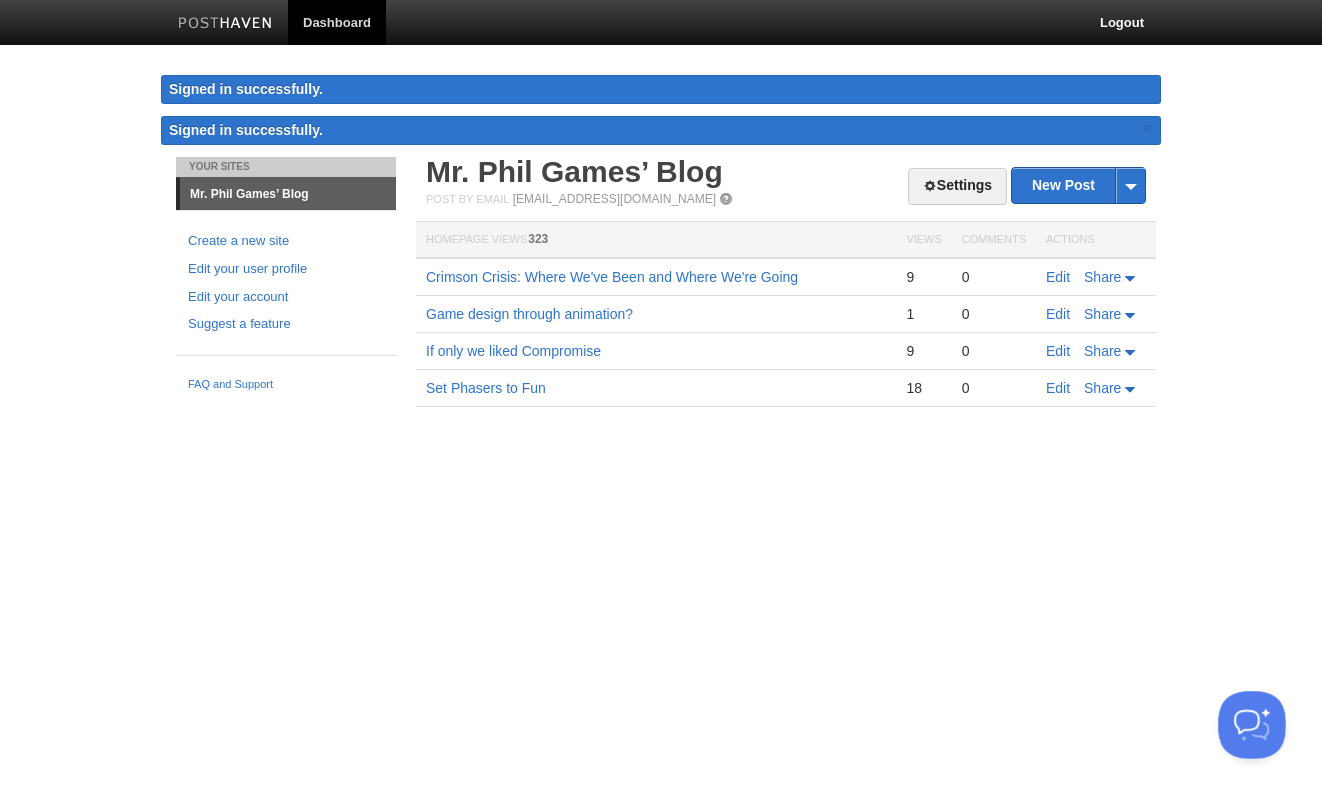 click at bounding box center [1248, 721] 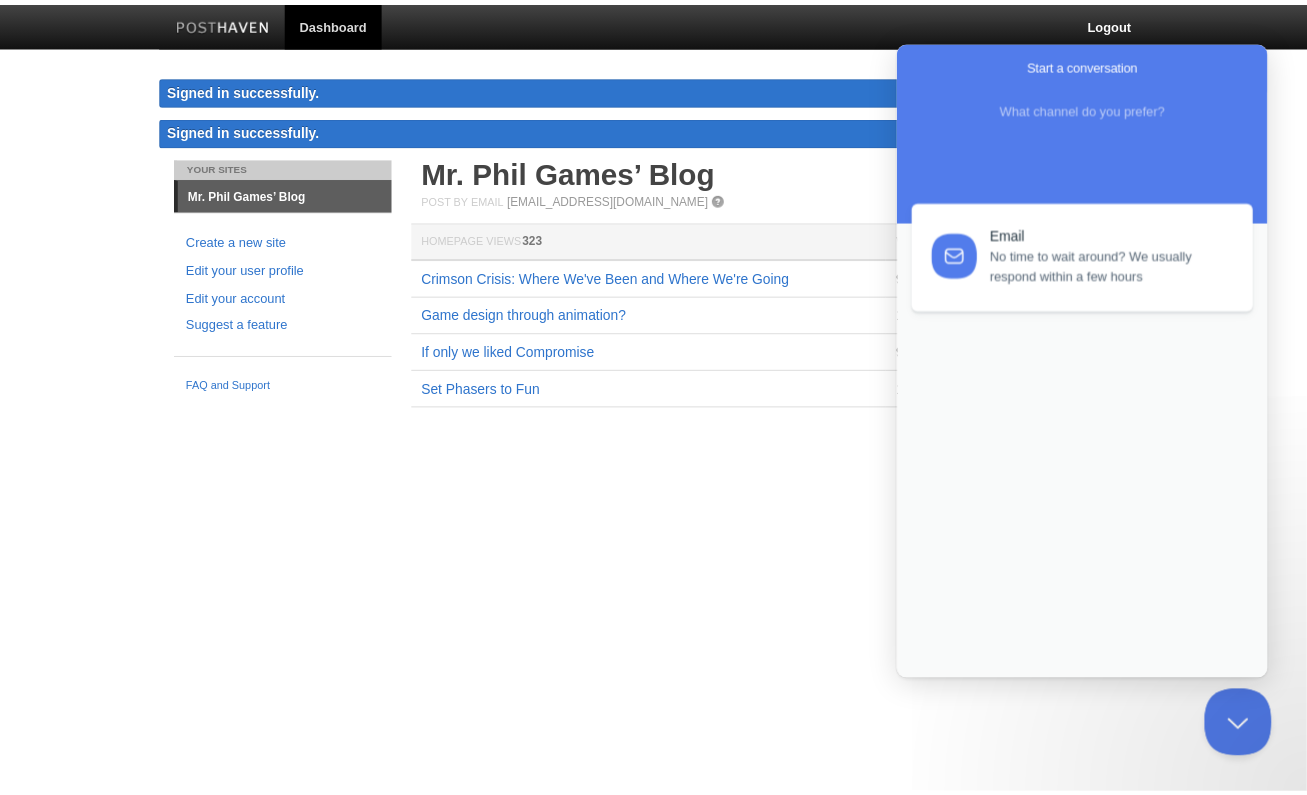 scroll, scrollTop: 0, scrollLeft: 0, axis: both 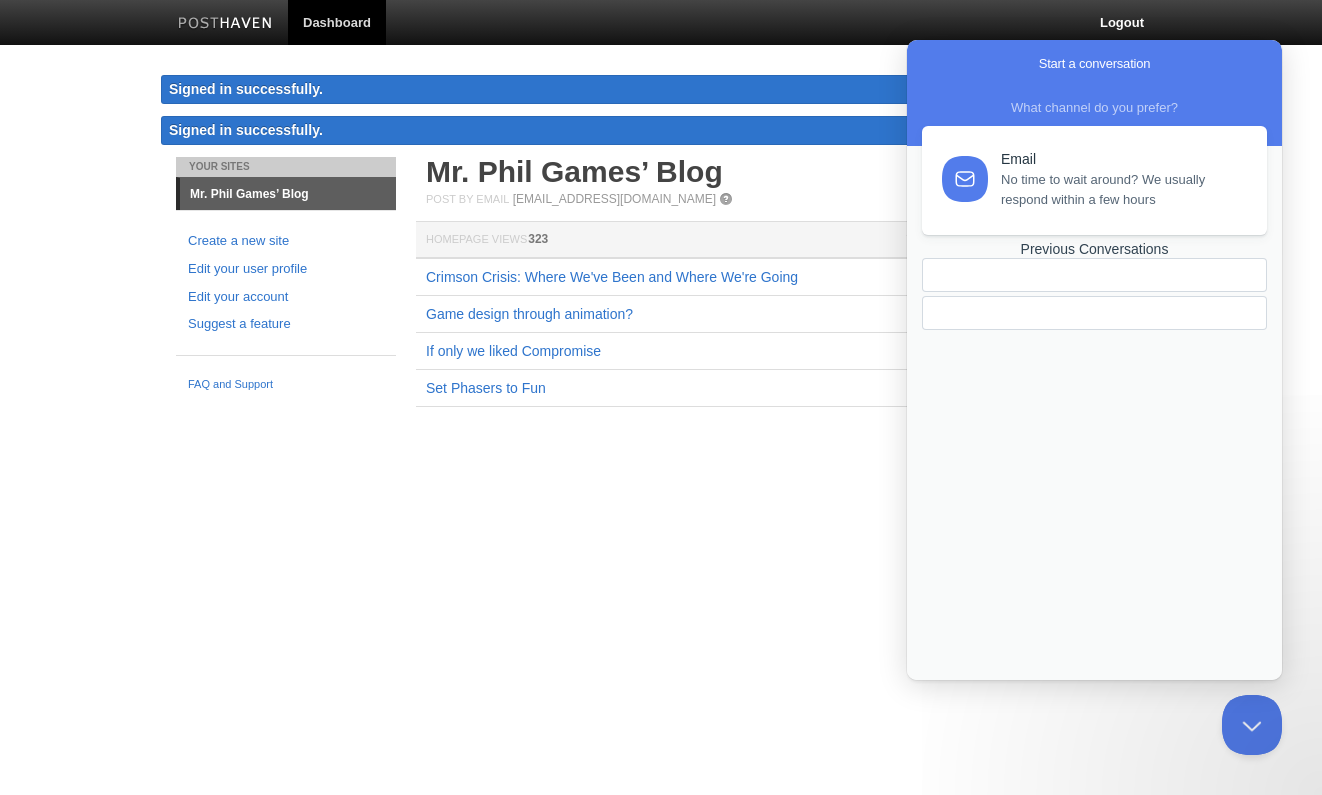 click on "Previous Conversations" at bounding box center [1094, 249] 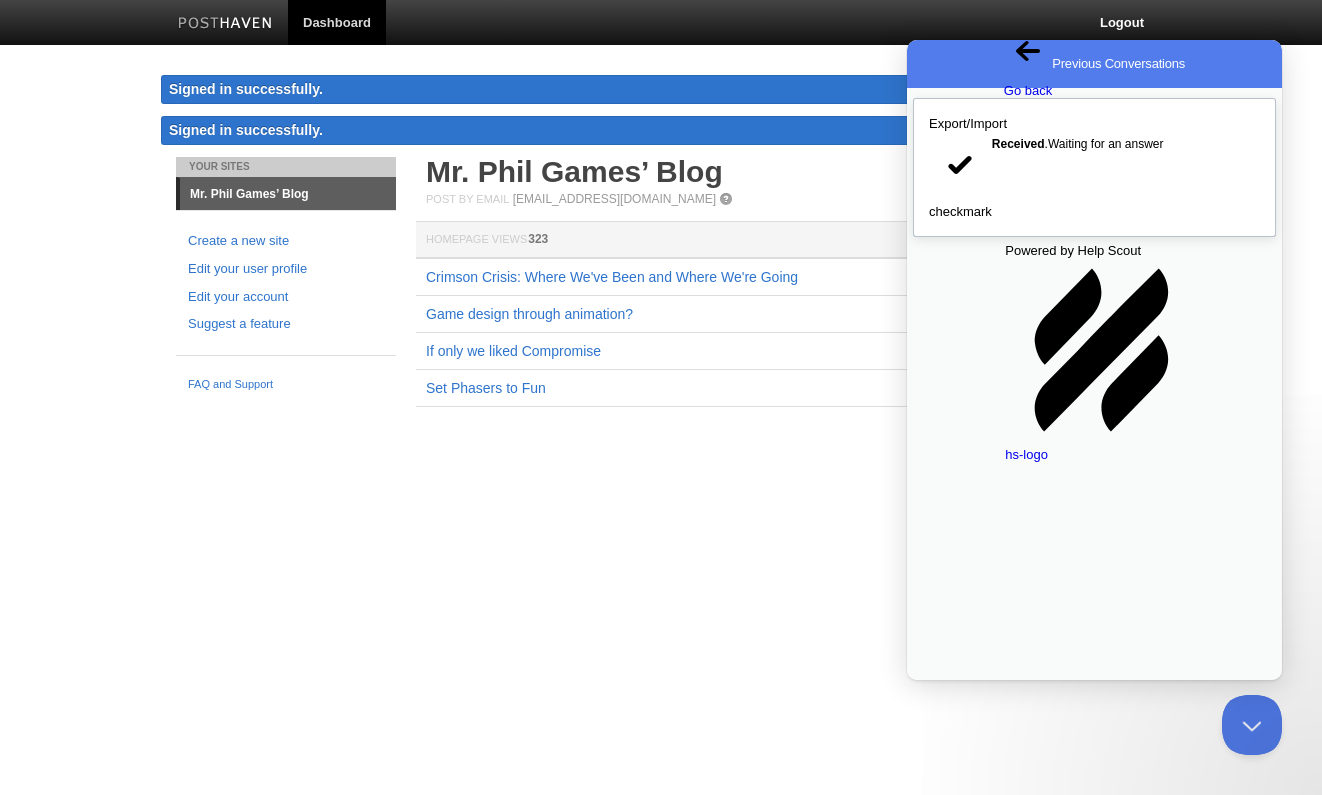 click on "Received .  Waiting for an answer" at bounding box center [1078, 144] 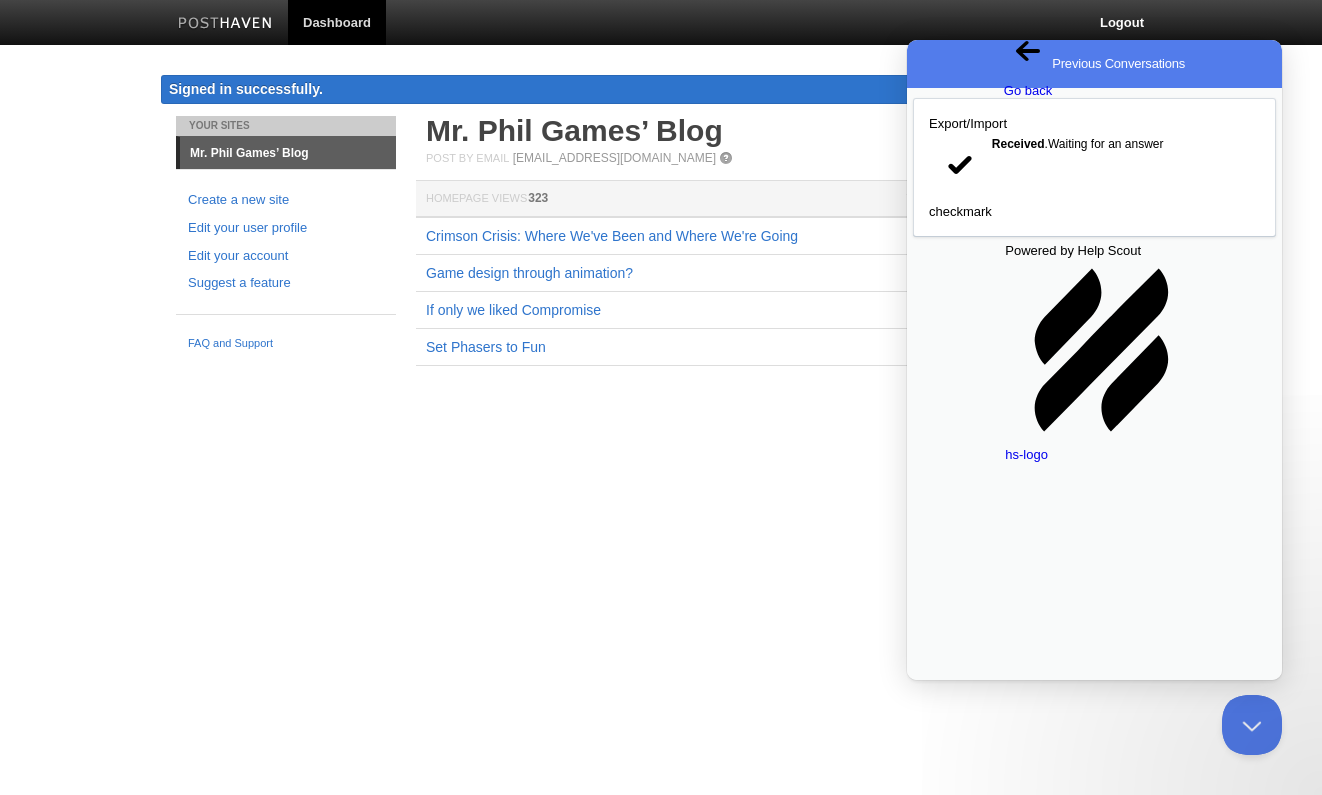 click on "Try again" at bounding box center (937, 871) 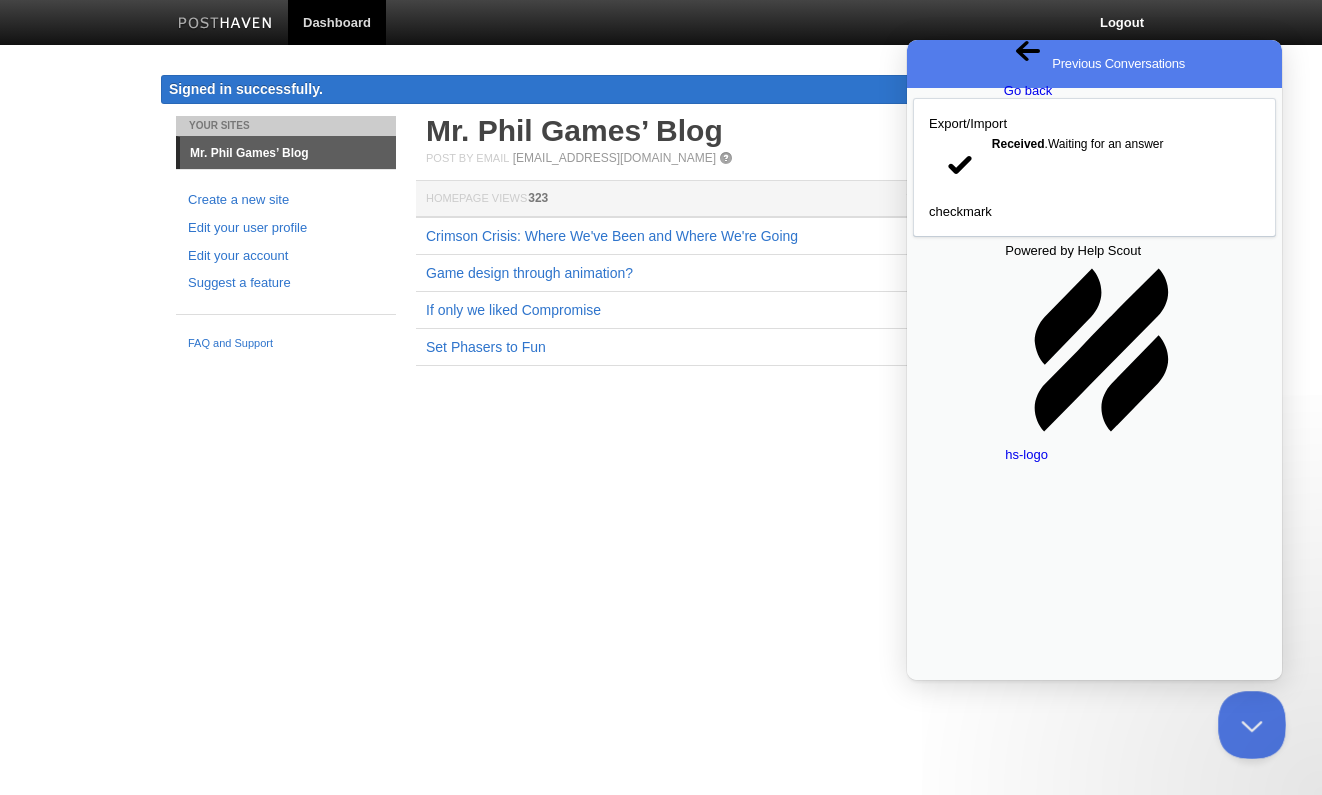 click at bounding box center (1248, 721) 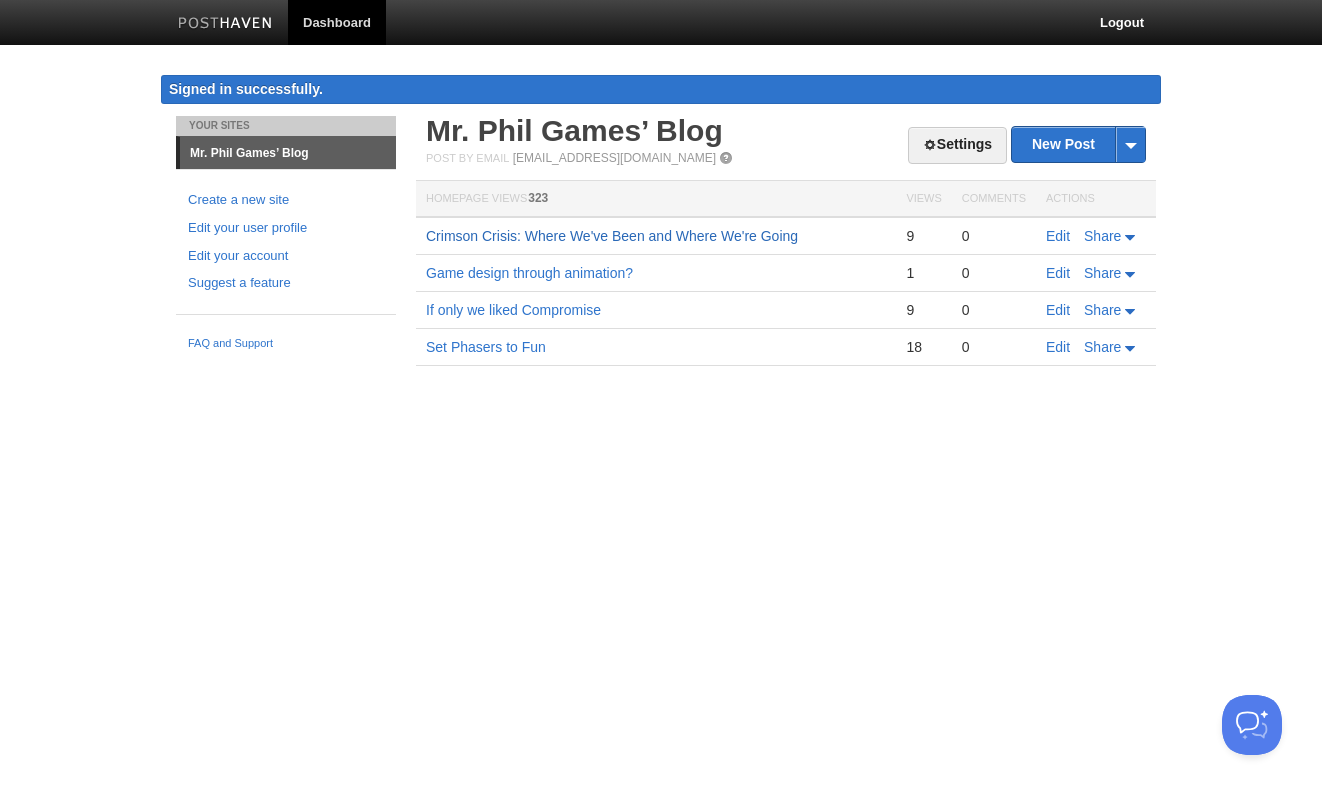 click on "Crimson Crisis: Where We've Been and Where We're Going" at bounding box center [612, 236] 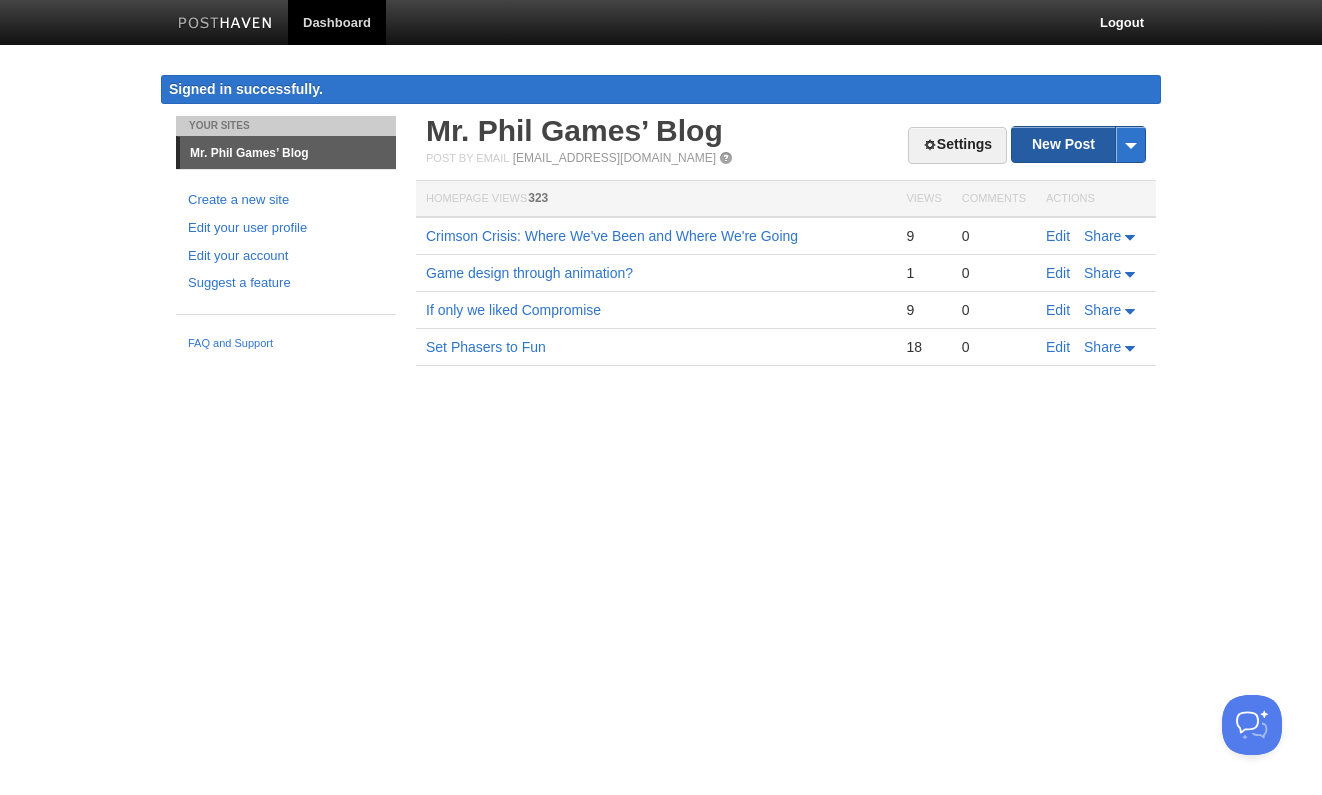 click on "New Post" at bounding box center (1078, 144) 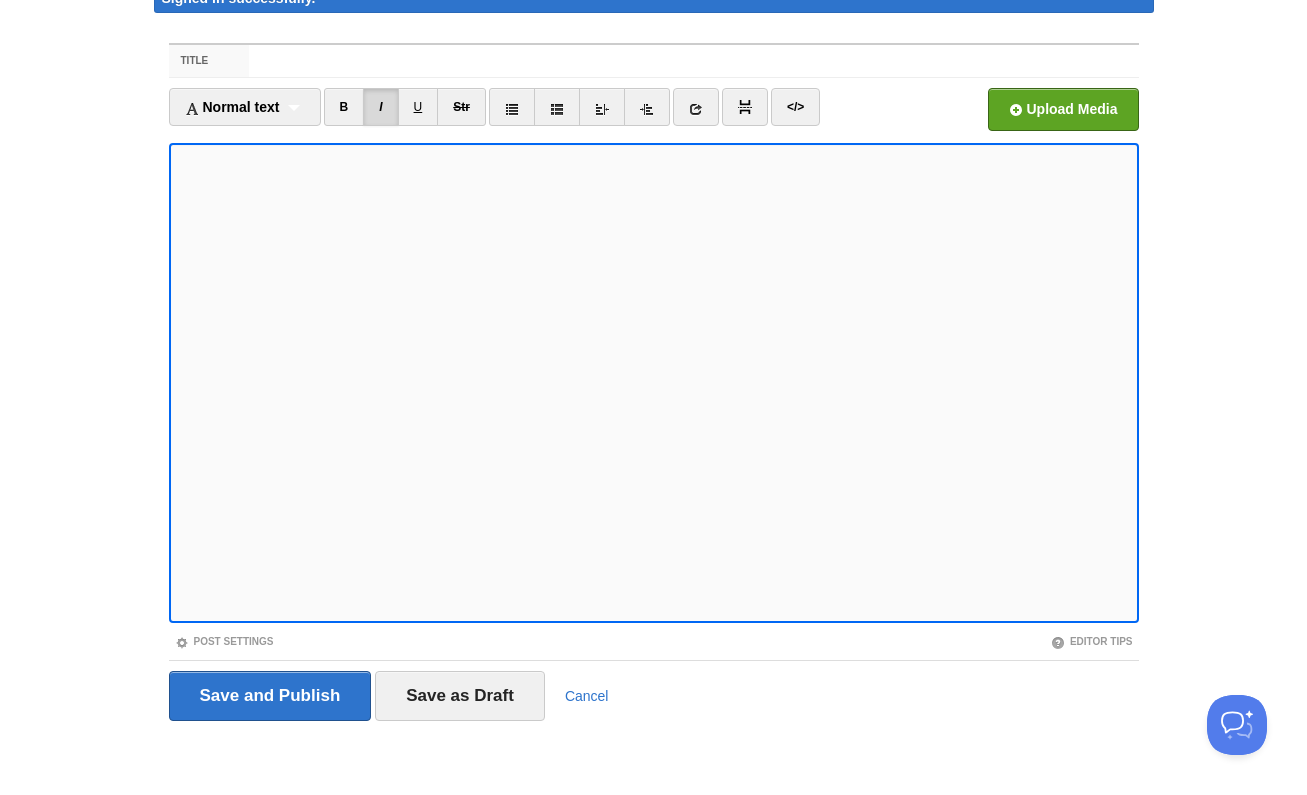 scroll, scrollTop: 0, scrollLeft: 0, axis: both 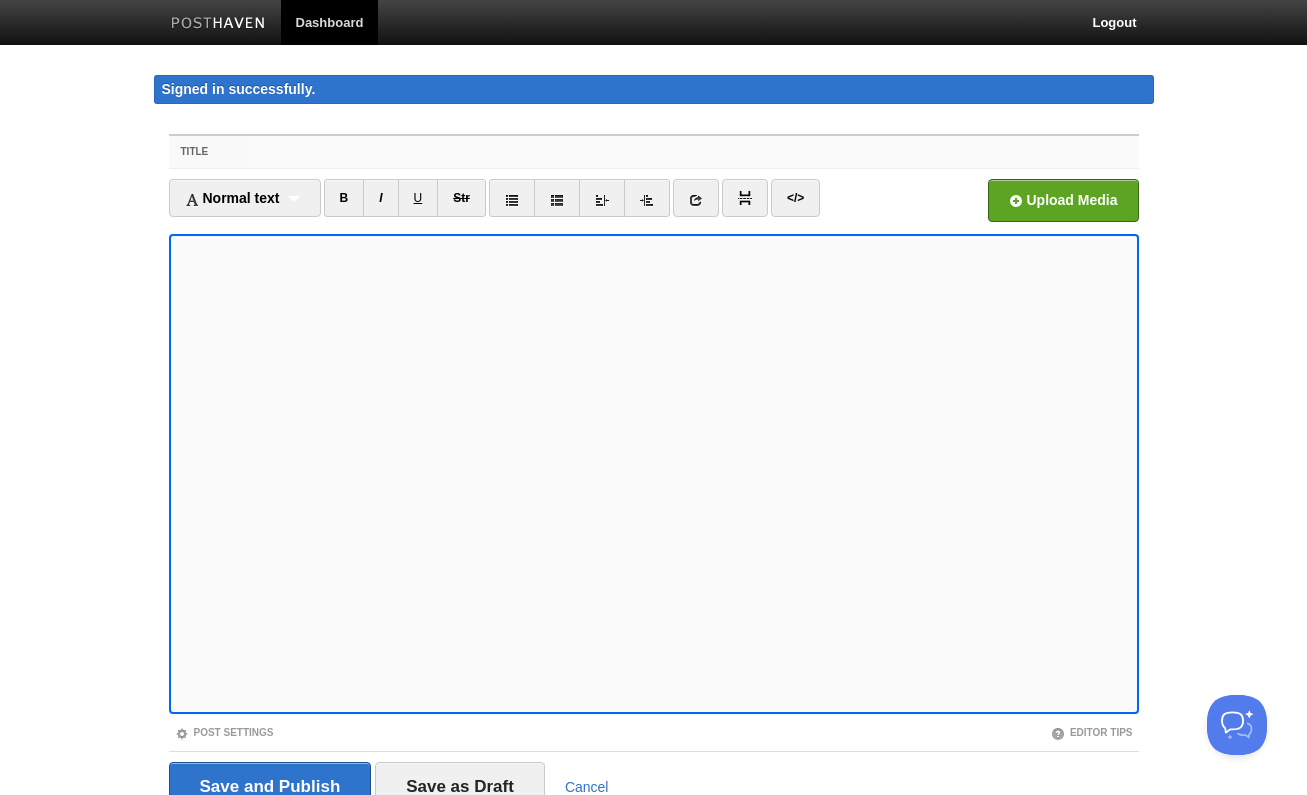 click on "Title" at bounding box center [693, 152] 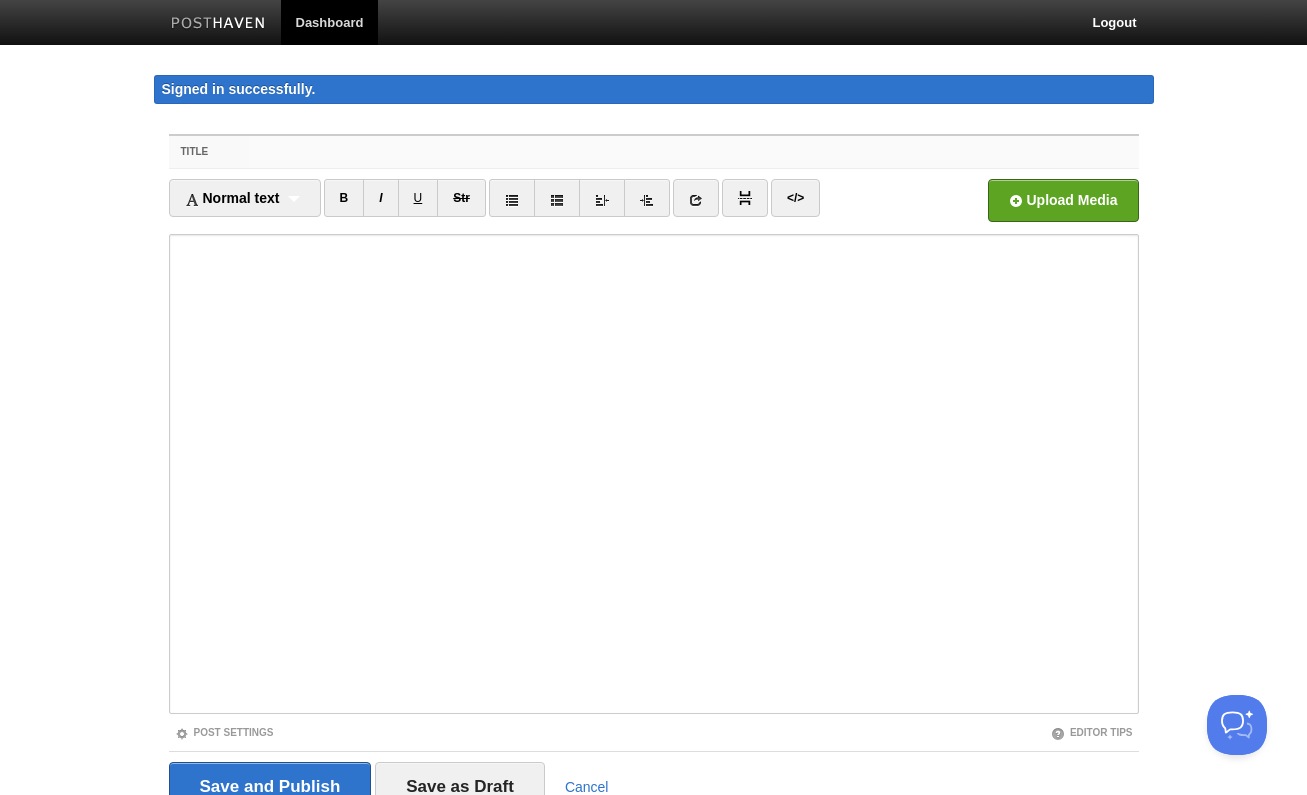 paste on "Exploring Agentic and Vibe Coding: My Early Impressions" 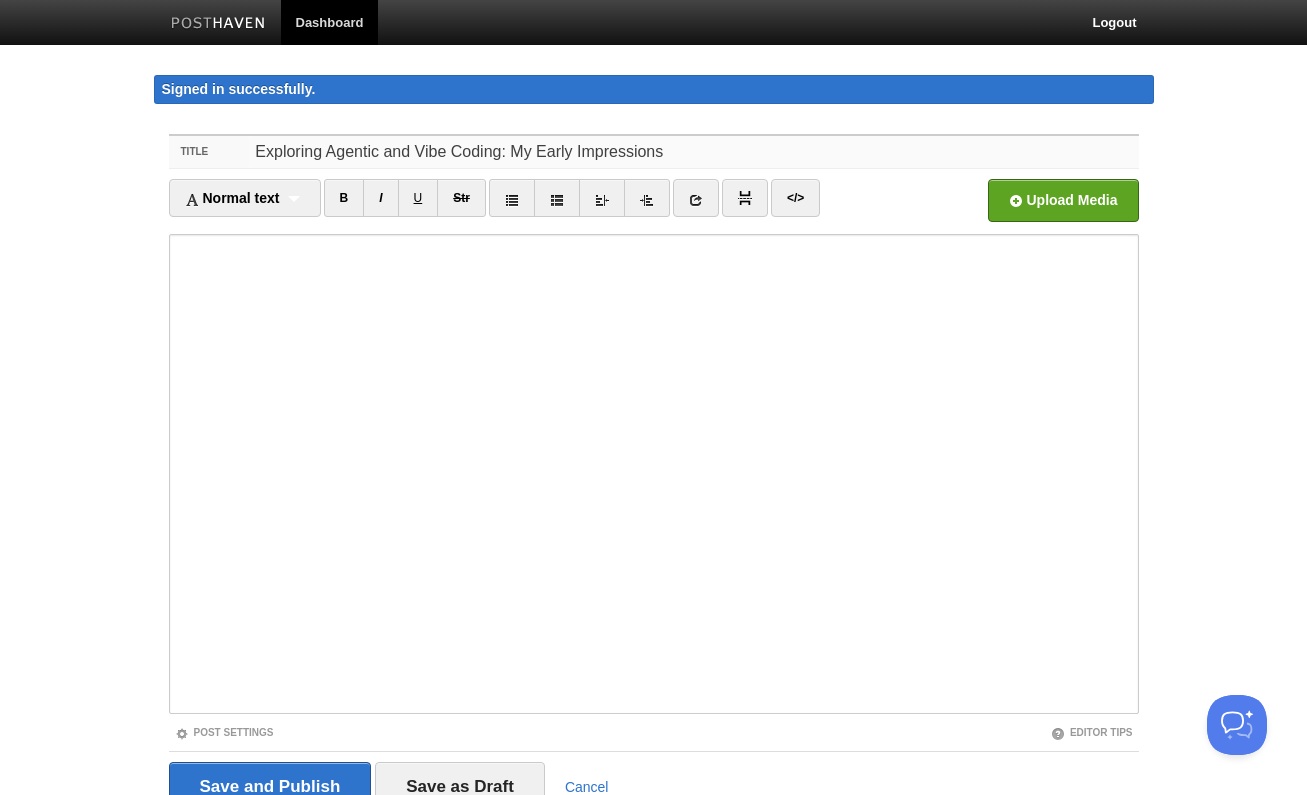 type on "Exploring Agentic and Vibe Coding: My Early Impressions" 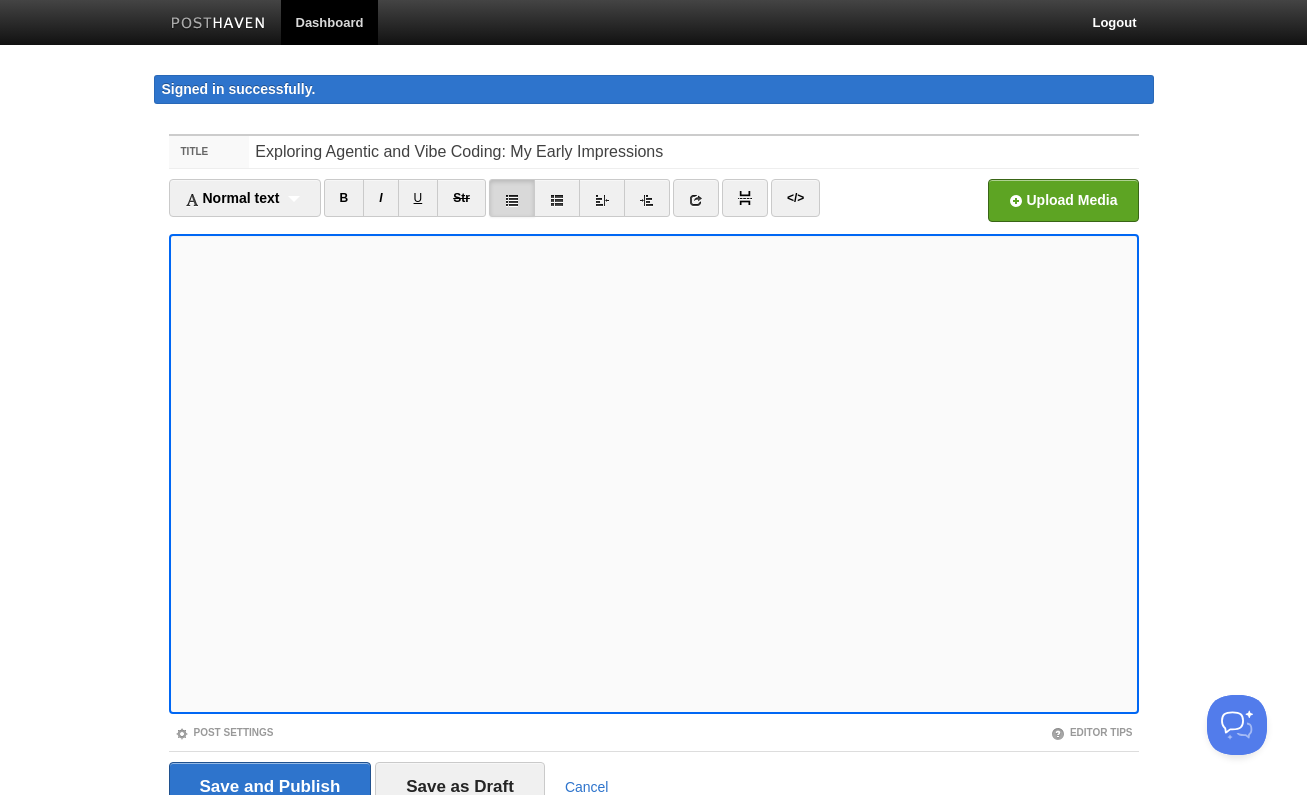 scroll, scrollTop: 91, scrollLeft: 0, axis: vertical 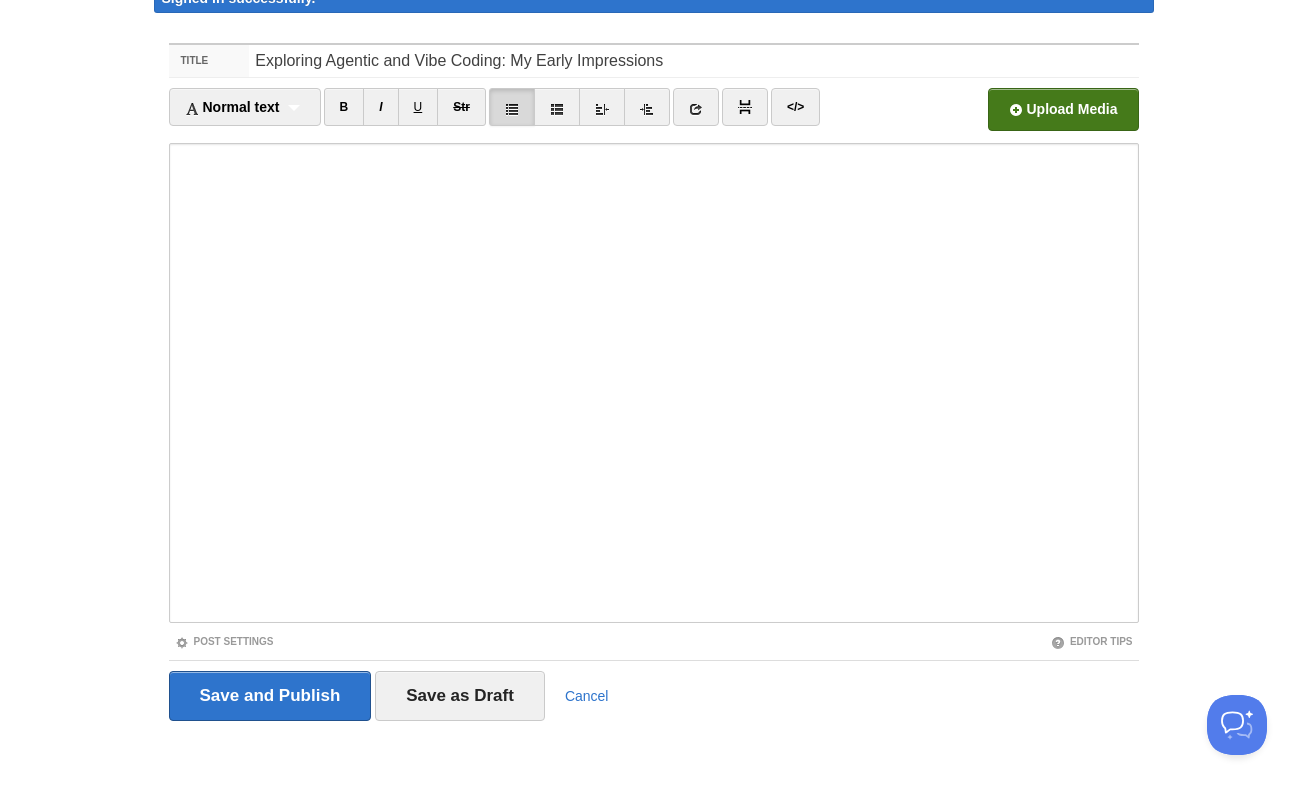 click at bounding box center (459, 115) 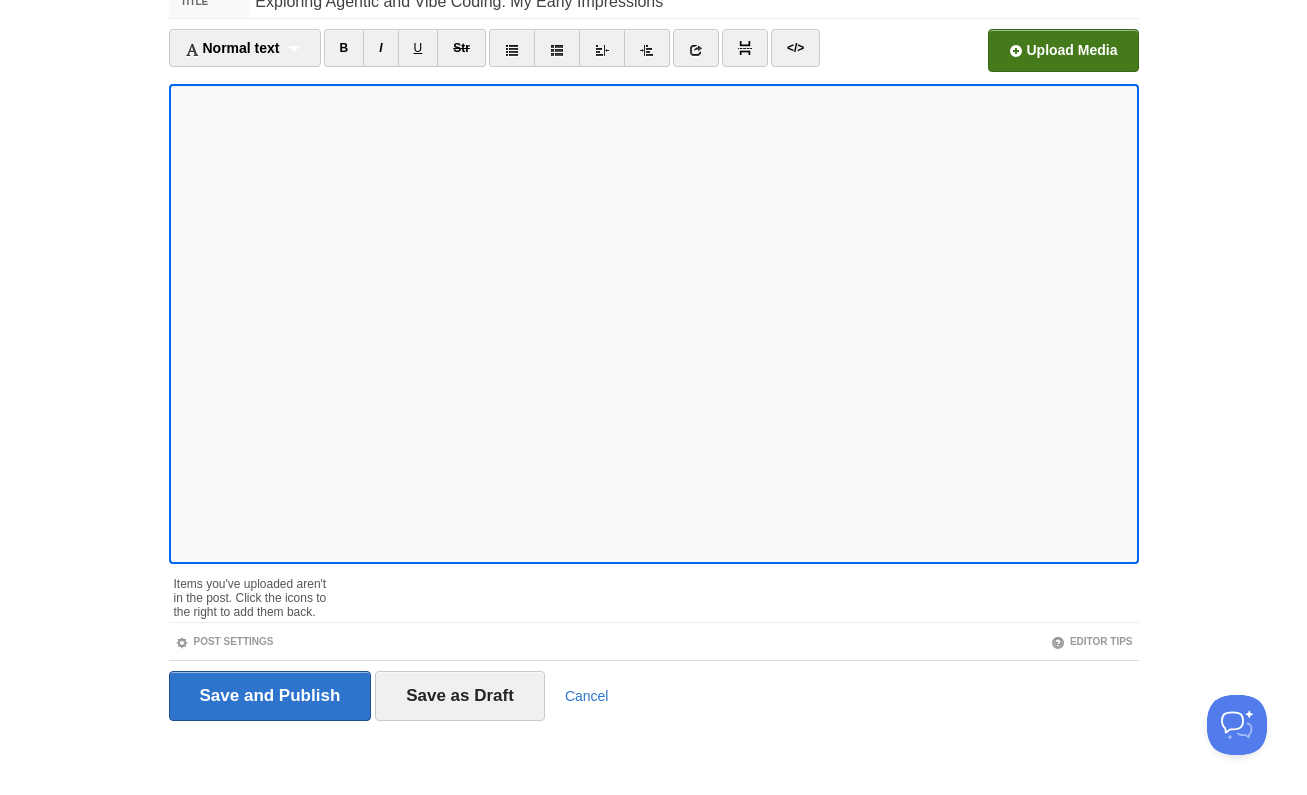 scroll, scrollTop: 91, scrollLeft: 0, axis: vertical 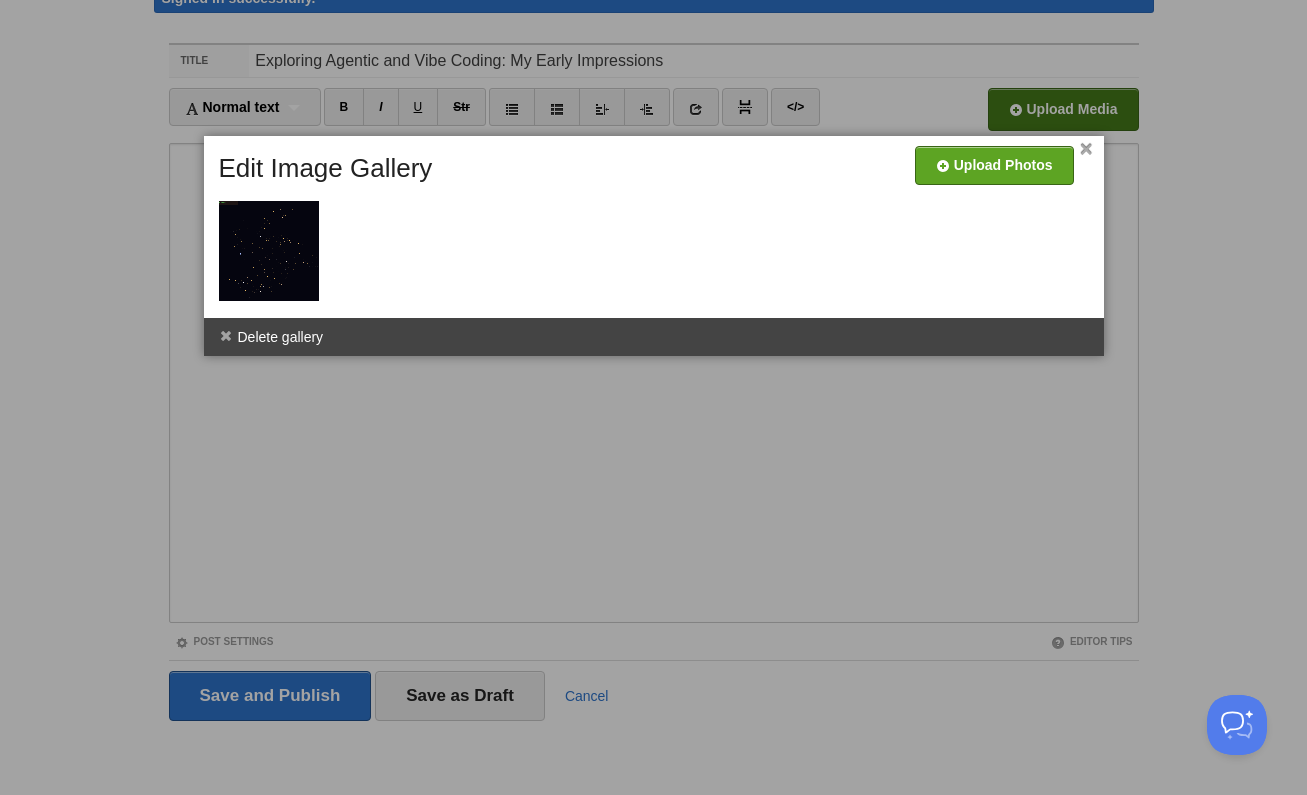 click on "×" at bounding box center [1086, 149] 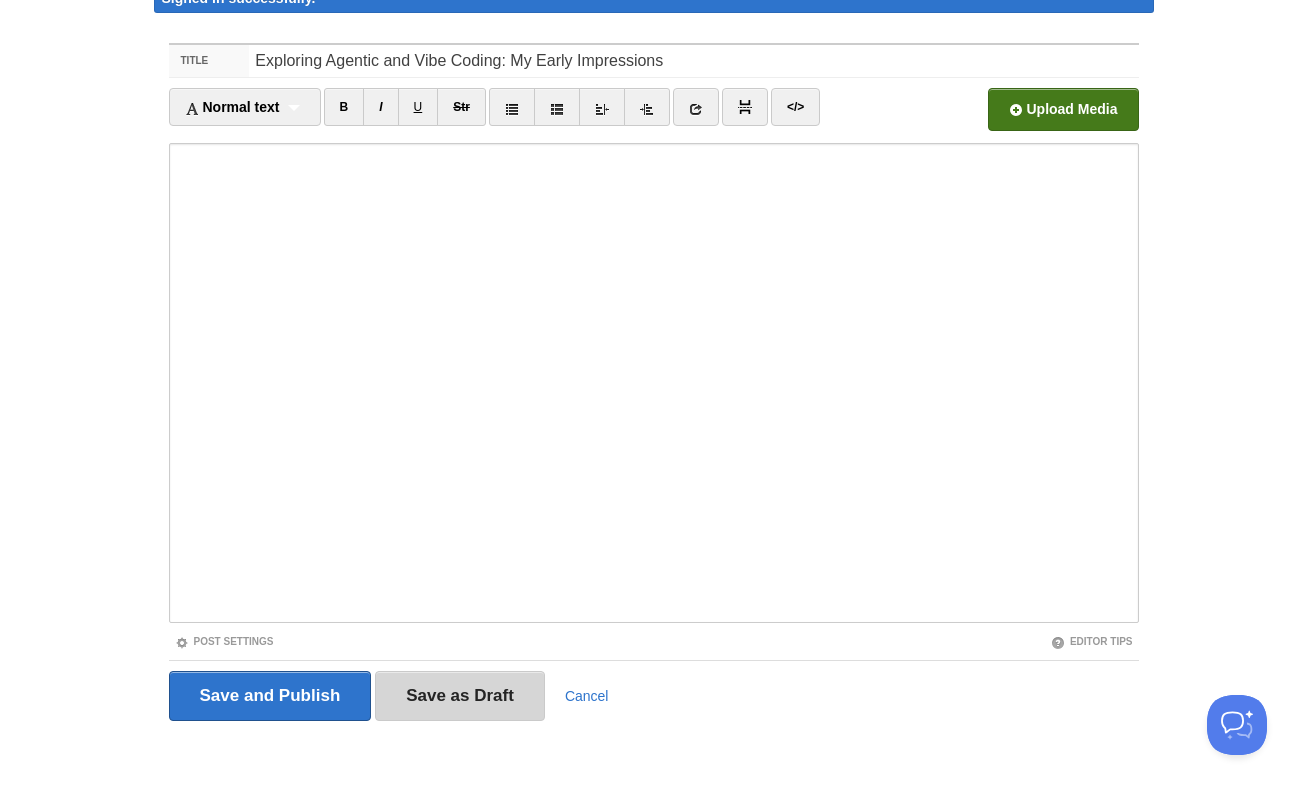 click on "Save as Draft" at bounding box center [460, 696] 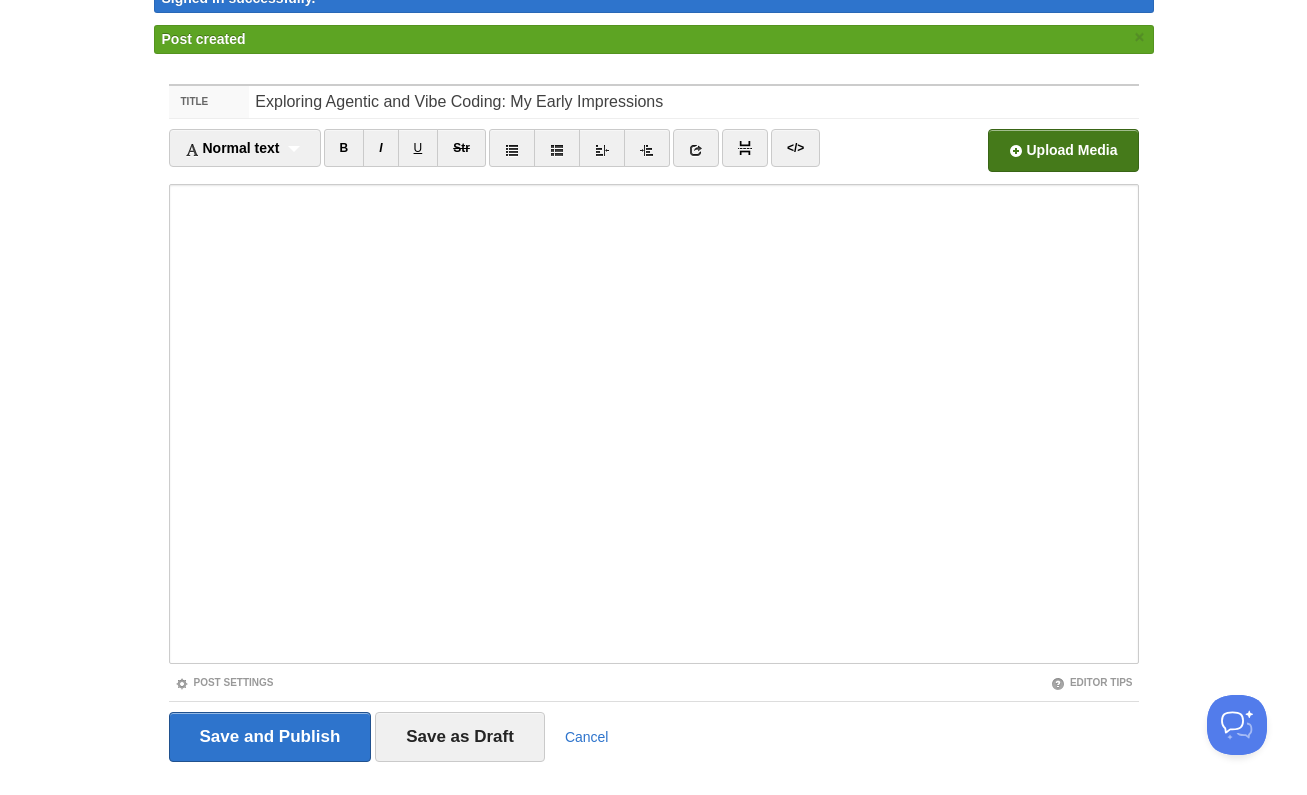 scroll, scrollTop: 0, scrollLeft: 0, axis: both 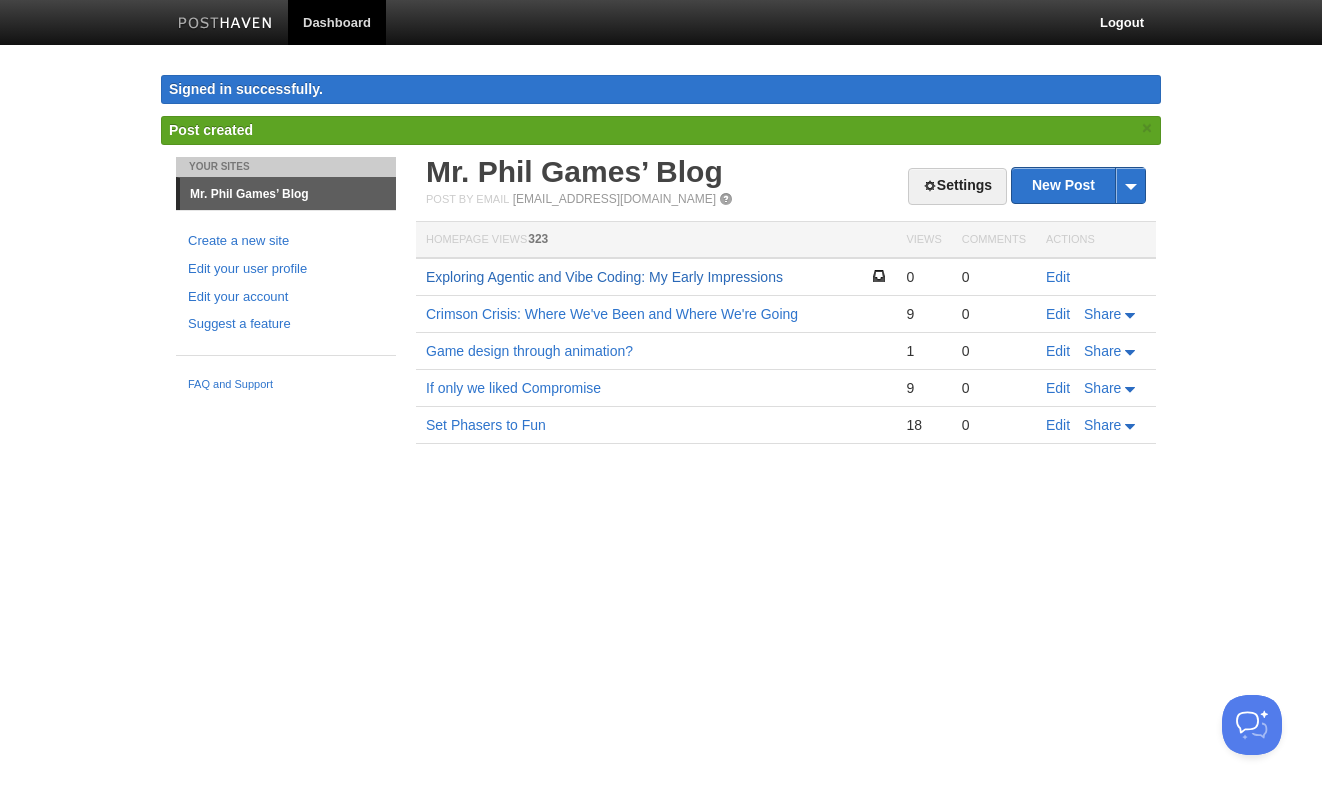 click on "Exploring Agentic and Vibe Coding: My Early Impressions" at bounding box center [604, 277] 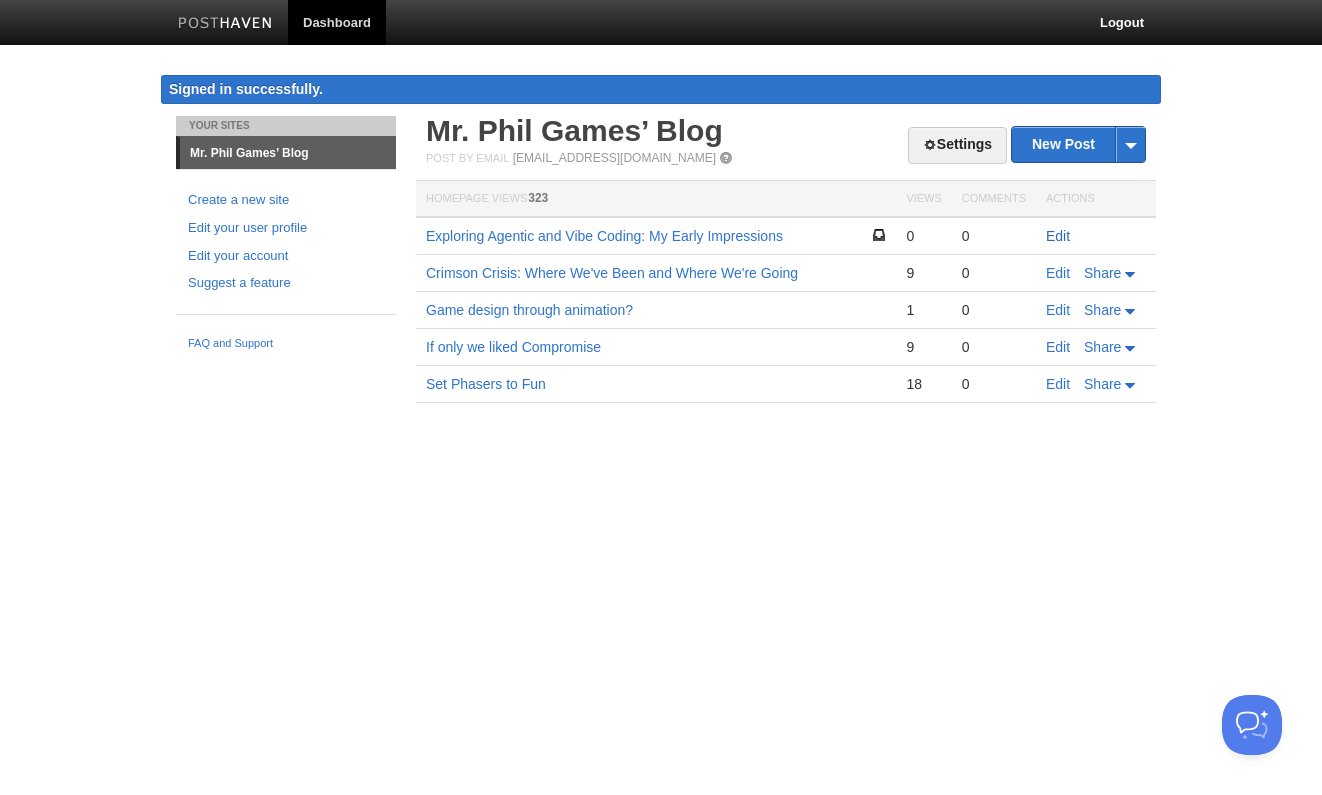 click on "Edit" at bounding box center (1058, 236) 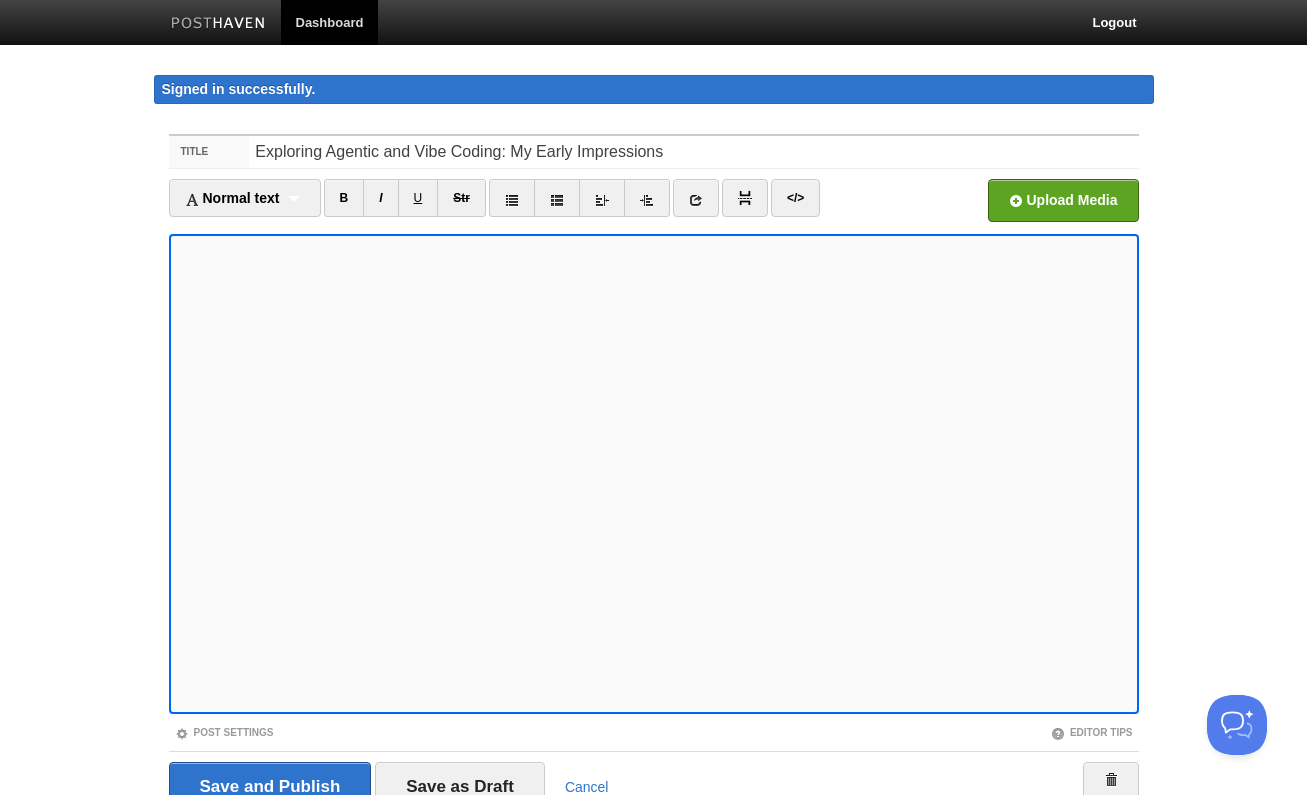 scroll, scrollTop: 91, scrollLeft: 0, axis: vertical 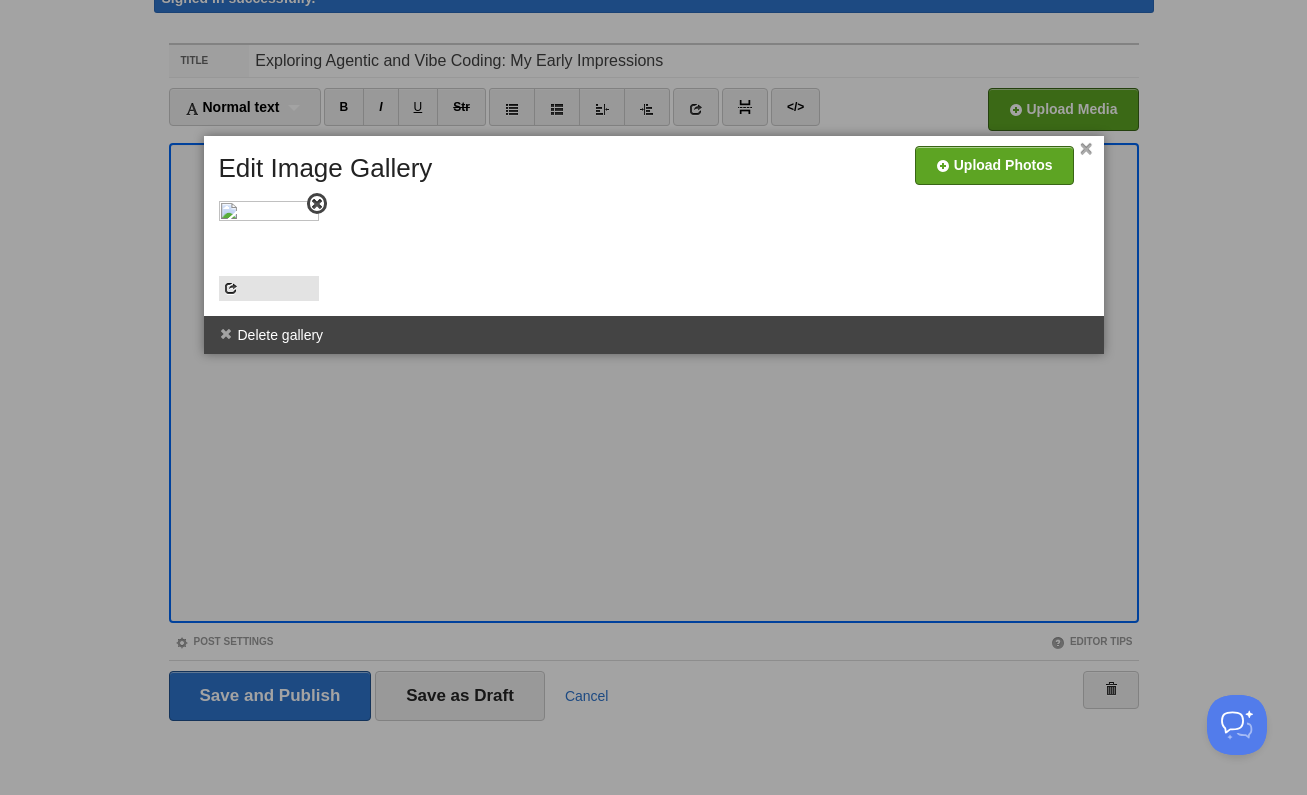 click at bounding box center (269, 251) 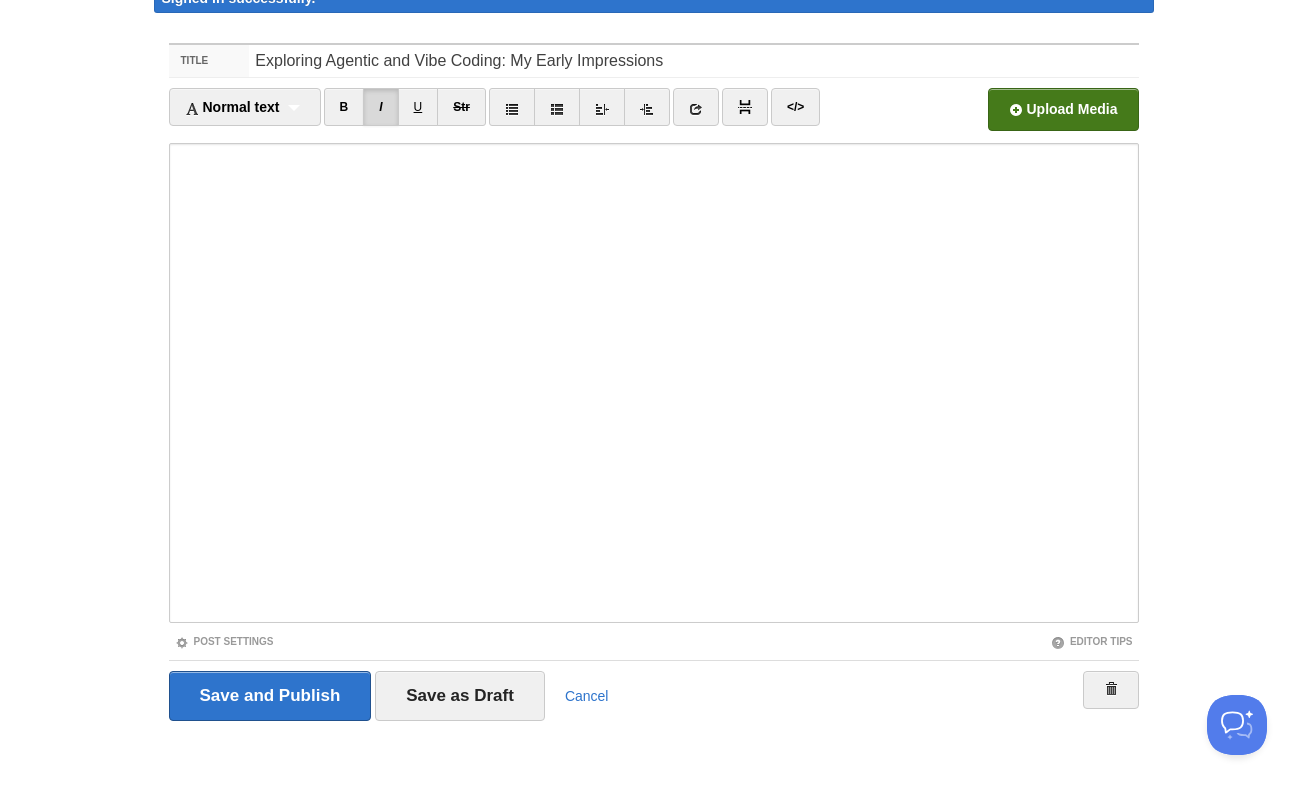 click at bounding box center (459, 115) 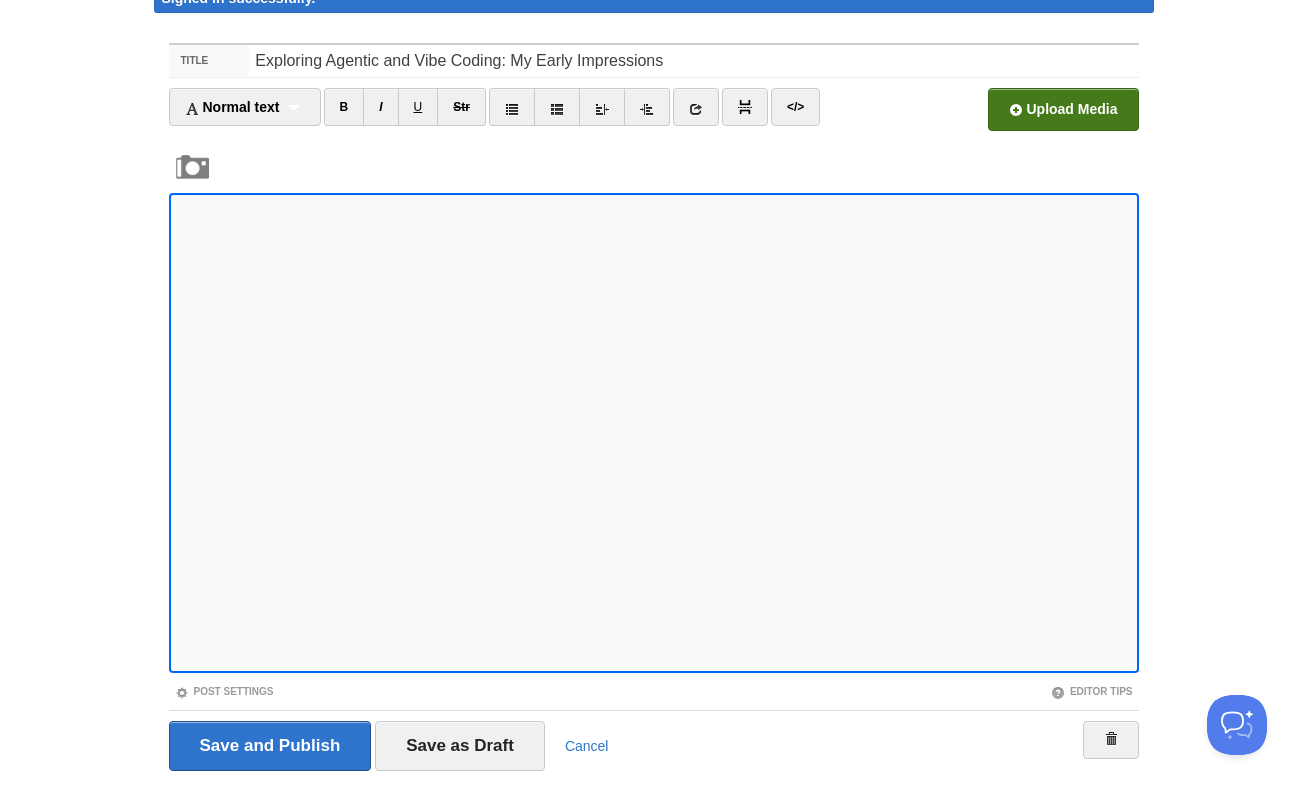 scroll, scrollTop: 141, scrollLeft: 0, axis: vertical 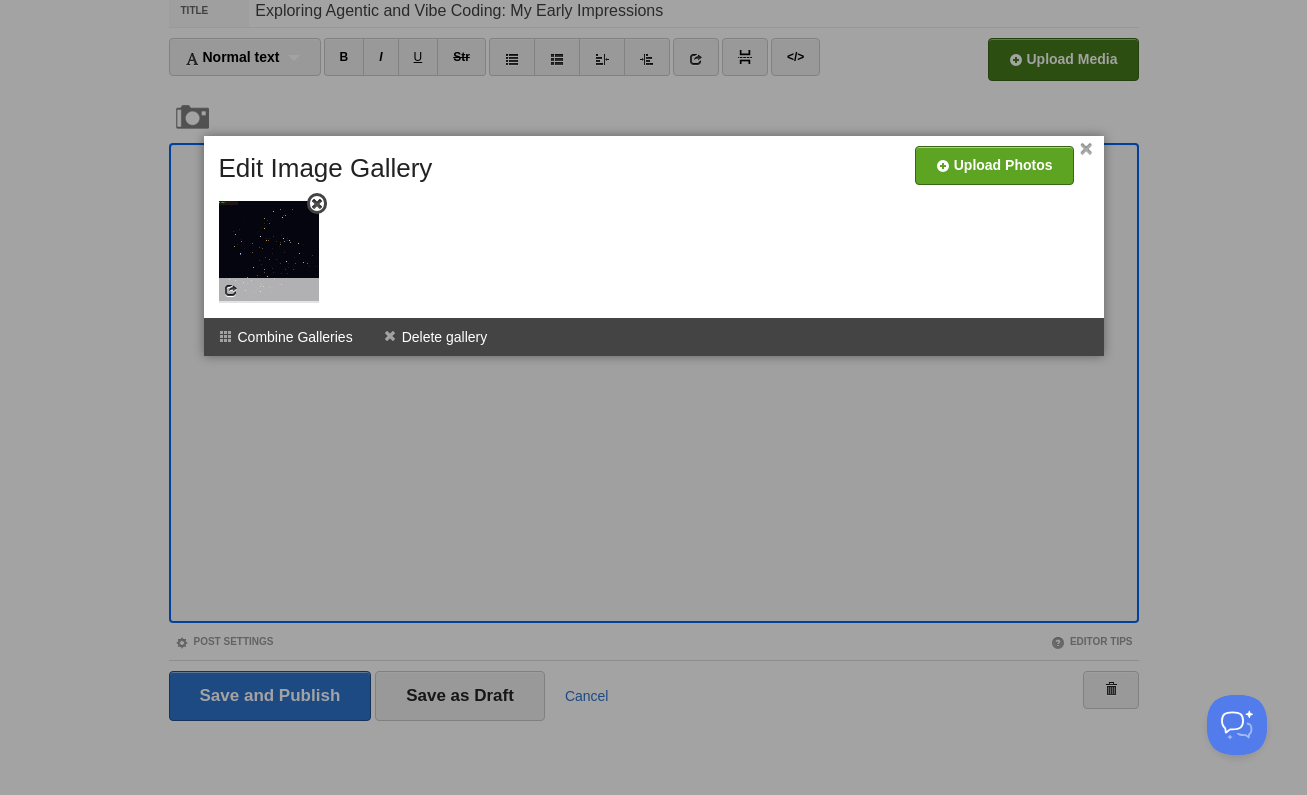 click at bounding box center [269, 251] 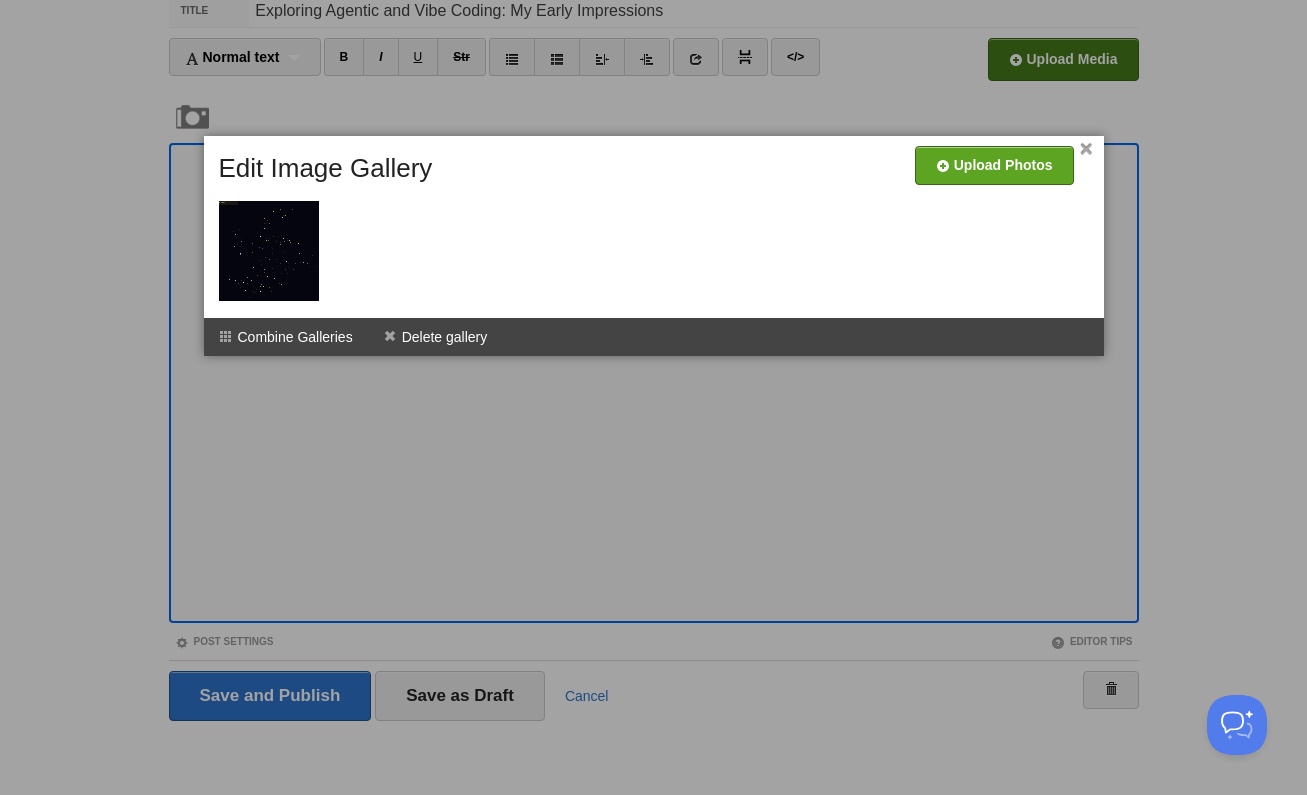 click on "×" at bounding box center [1086, 149] 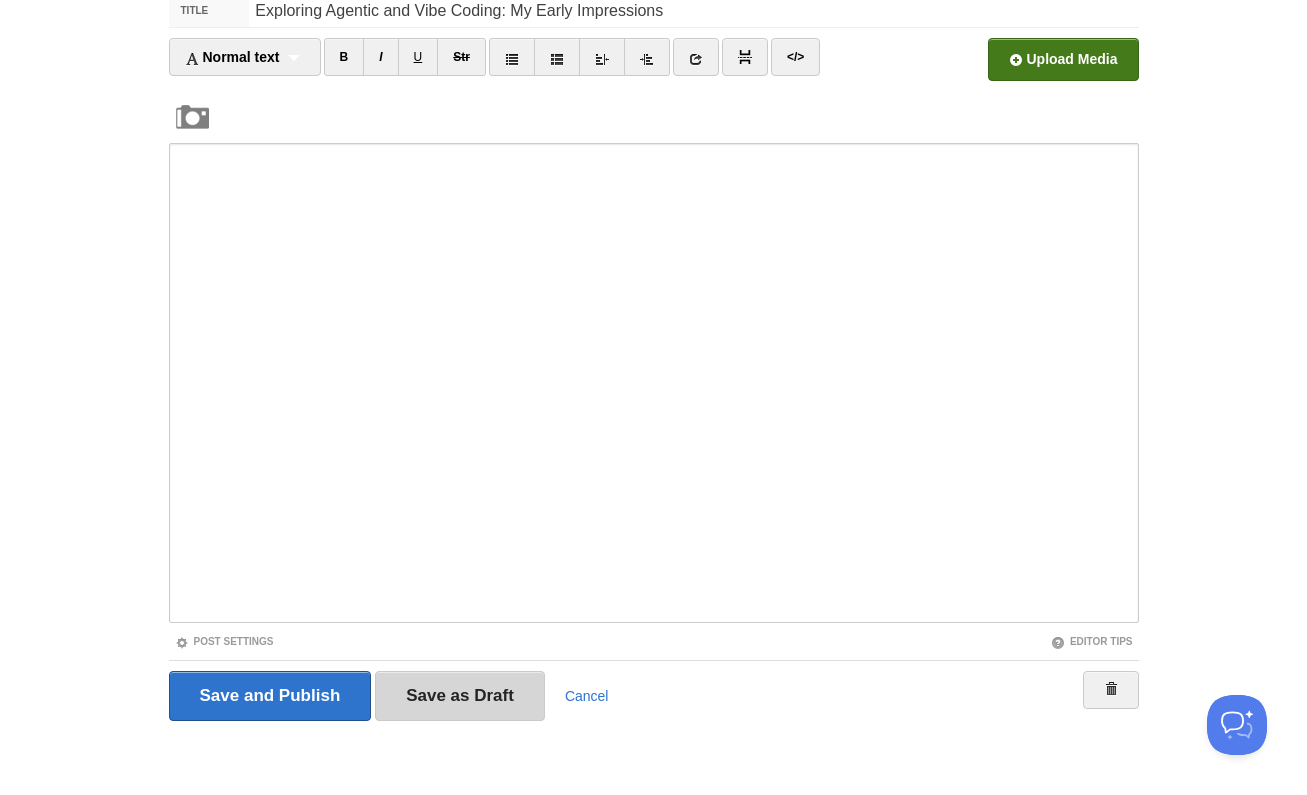click on "Save as Draft" at bounding box center [460, 696] 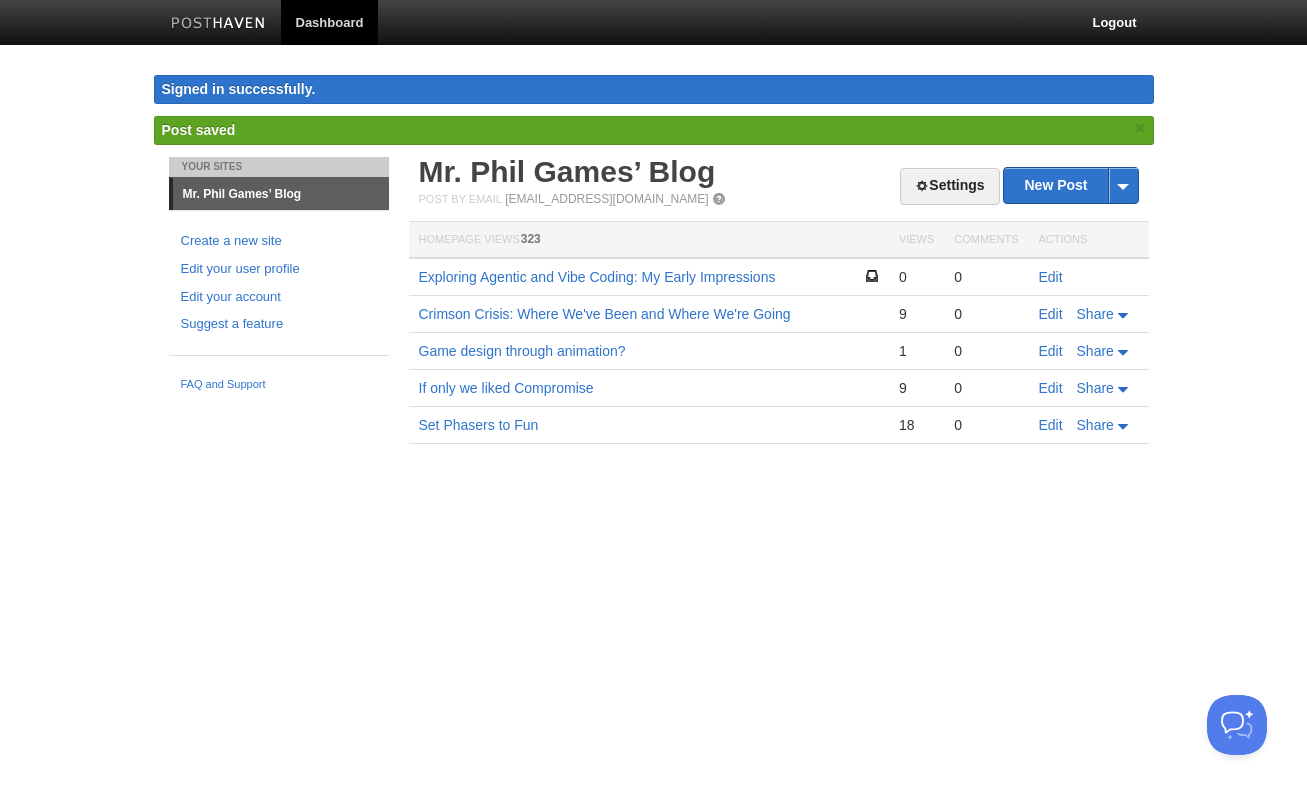 scroll, scrollTop: 0, scrollLeft: 0, axis: both 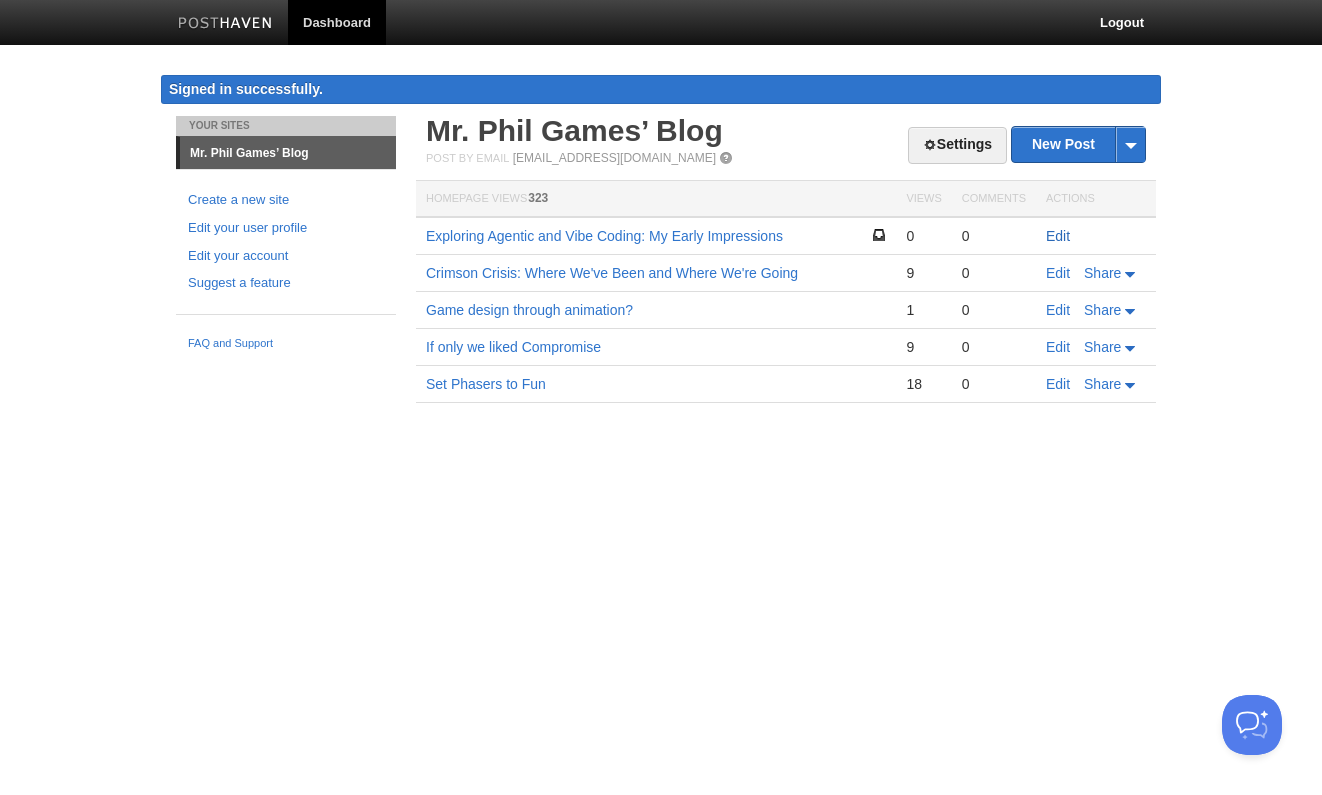 click on "Edit" at bounding box center (1058, 236) 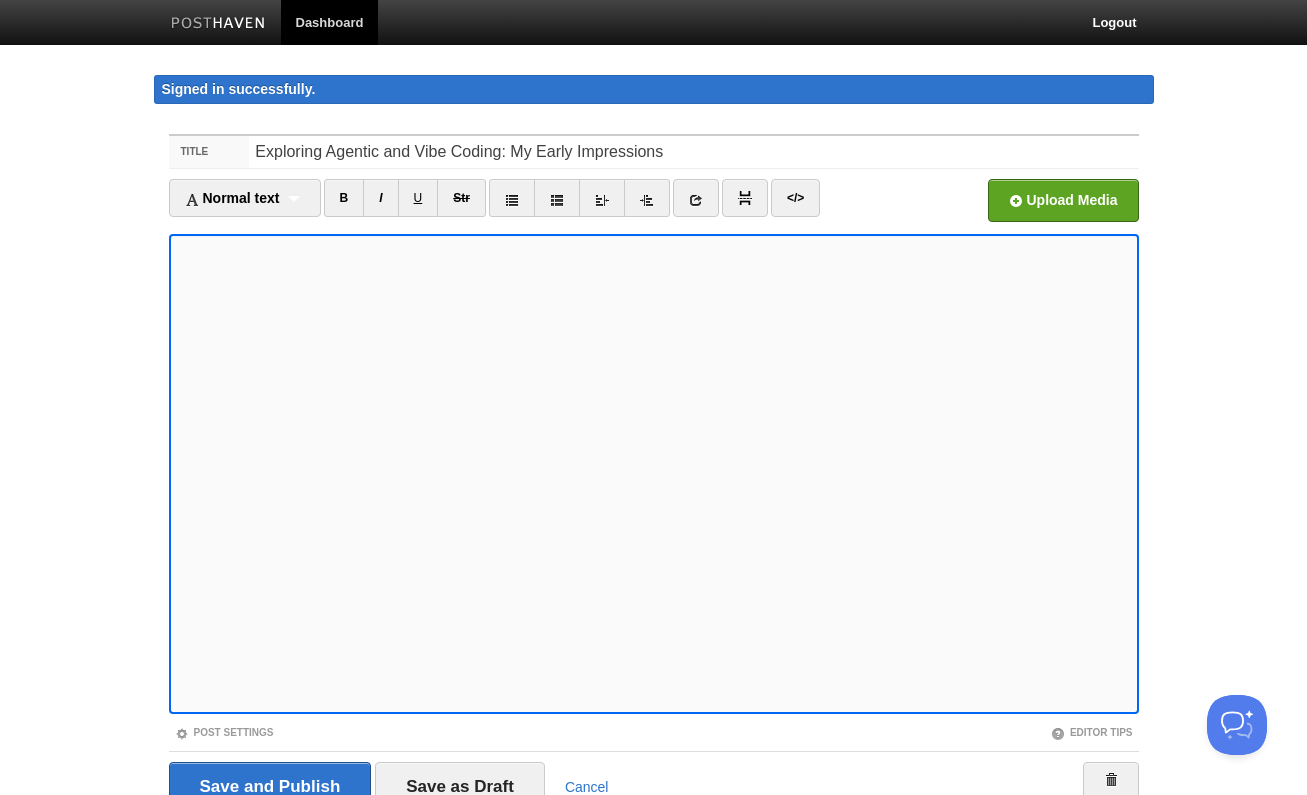 scroll, scrollTop: 91, scrollLeft: 0, axis: vertical 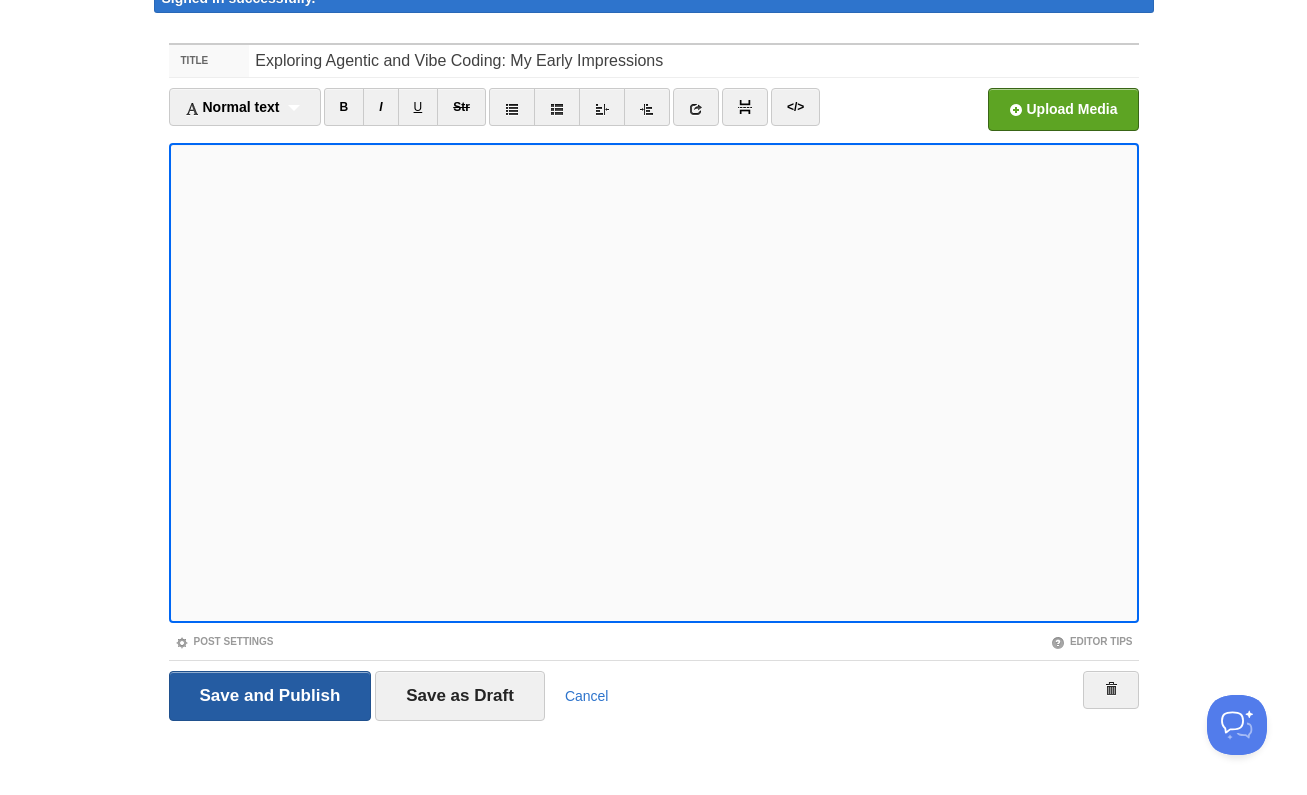 click on "Save and Publish" at bounding box center (270, 696) 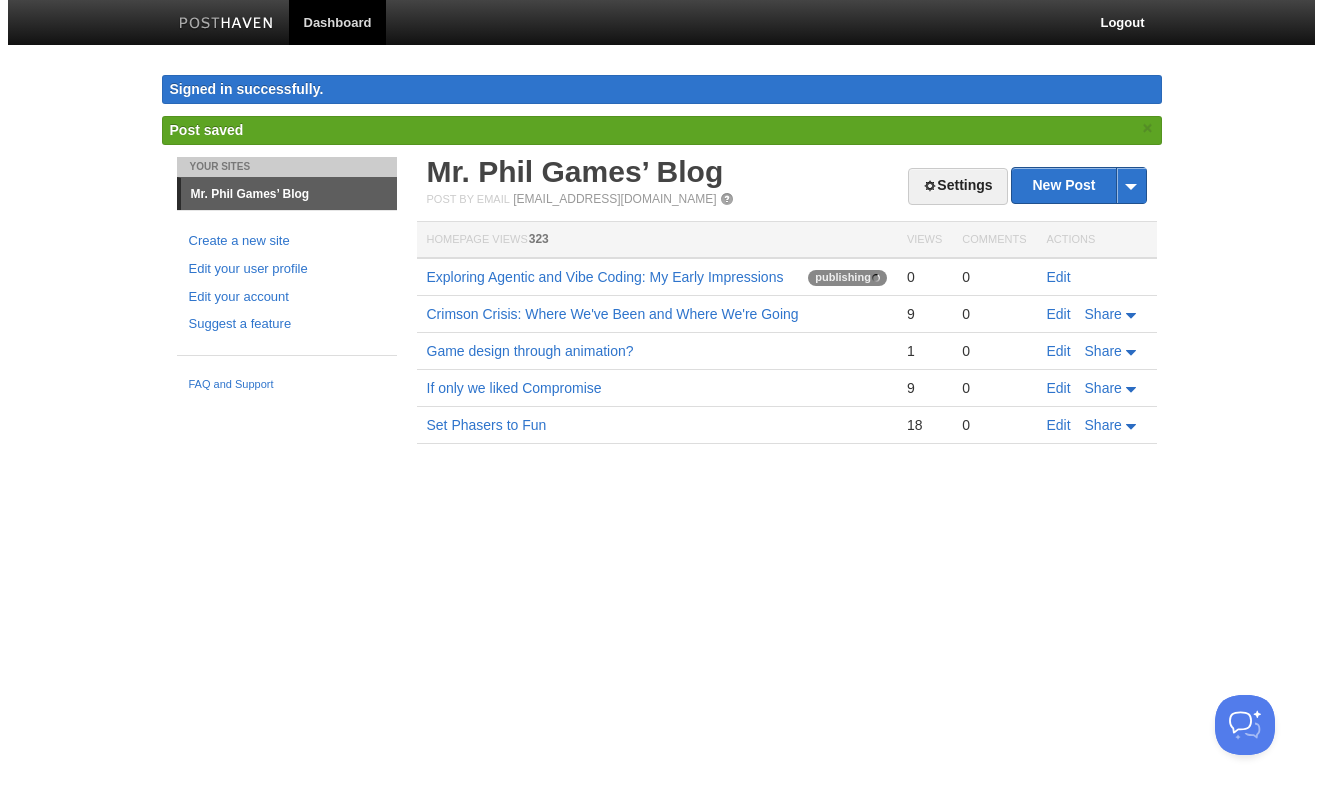 scroll, scrollTop: 0, scrollLeft: 0, axis: both 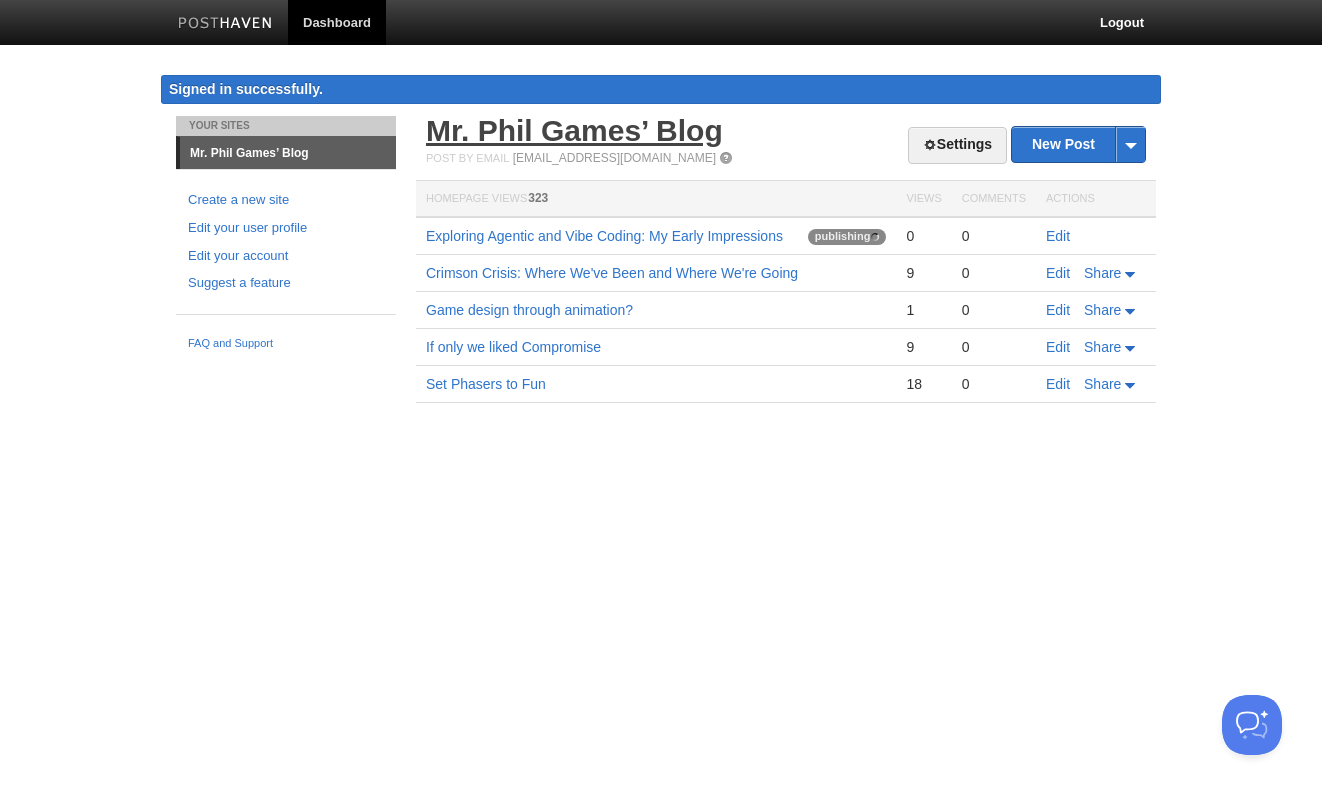 click on "Mr. Phil Games’ Blog" at bounding box center (574, 130) 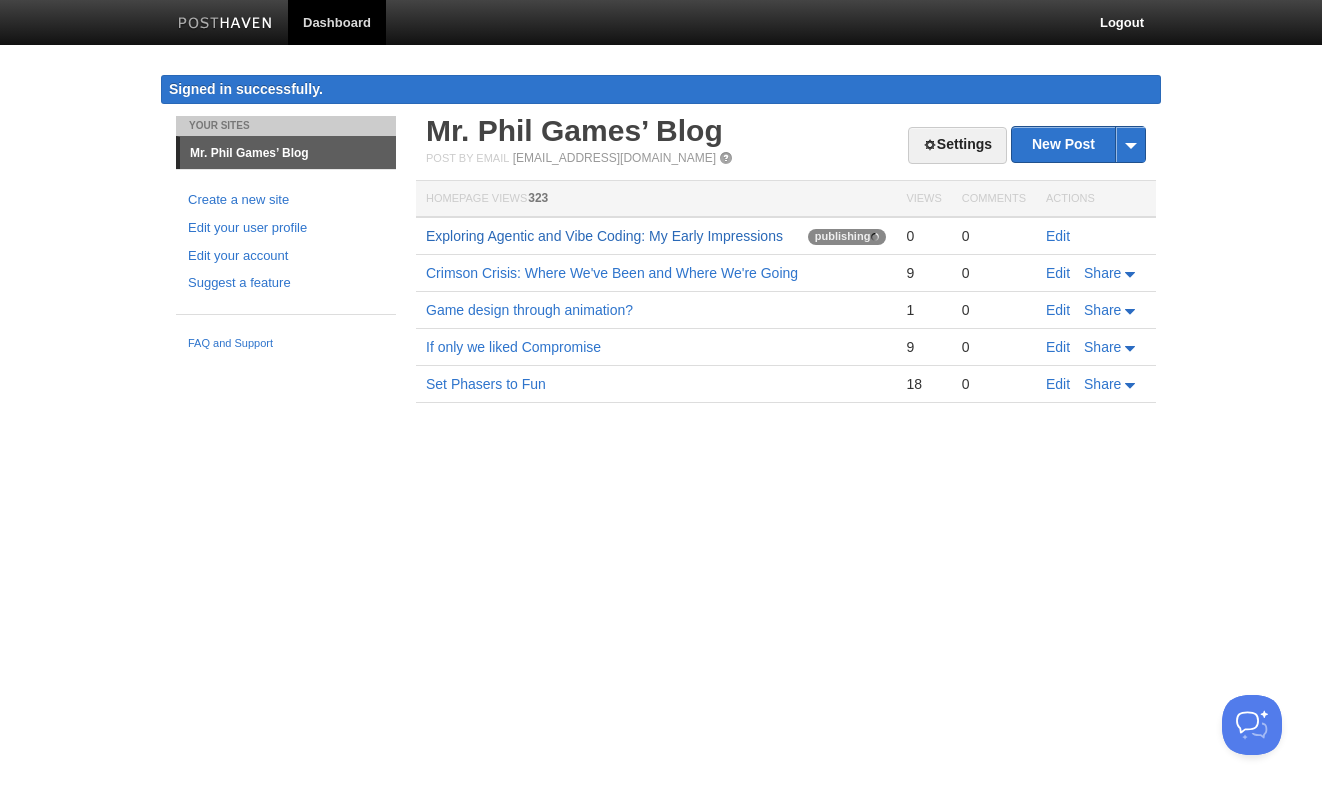 click on "Exploring Agentic and Vibe Coding: My Early Impressions" at bounding box center [604, 236] 